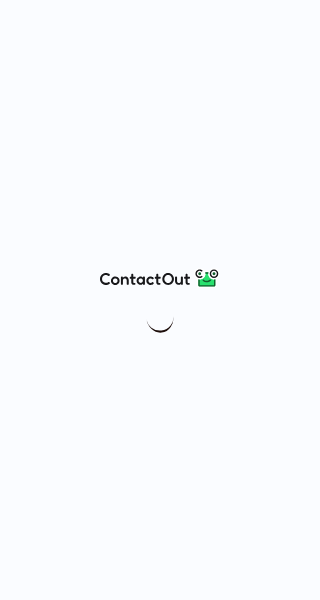 scroll, scrollTop: 0, scrollLeft: 0, axis: both 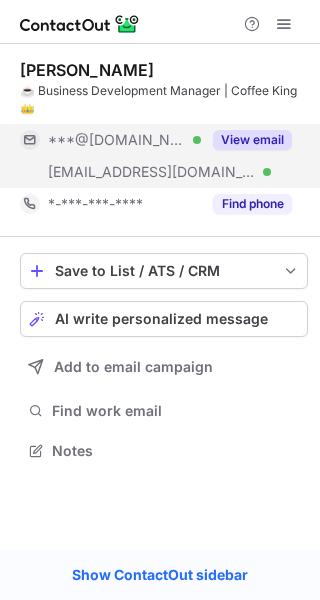 click on "View email" at bounding box center [252, 140] 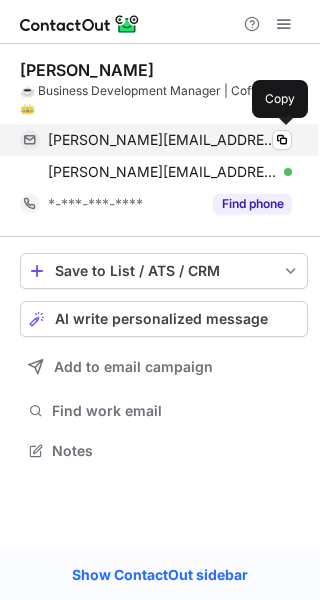 click on "simonefarrington@hotmail.com Verified" at bounding box center [170, 140] 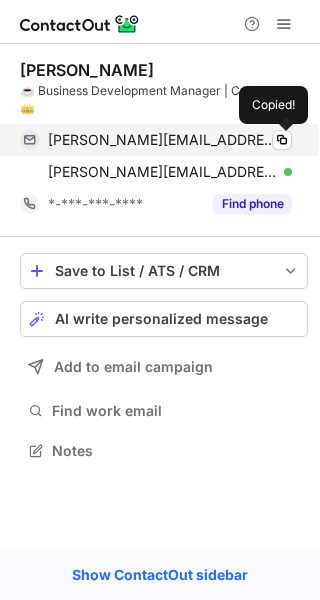 click on "simonefarrington@hotmail.com Verified" at bounding box center [170, 140] 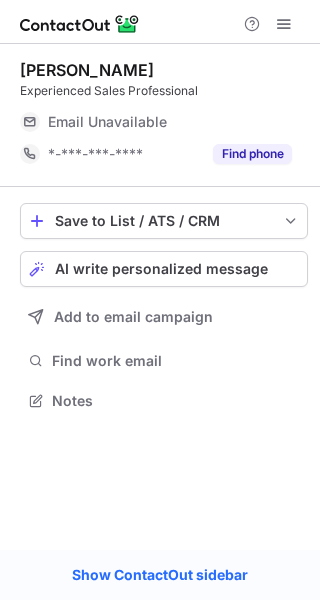 scroll, scrollTop: 0, scrollLeft: 0, axis: both 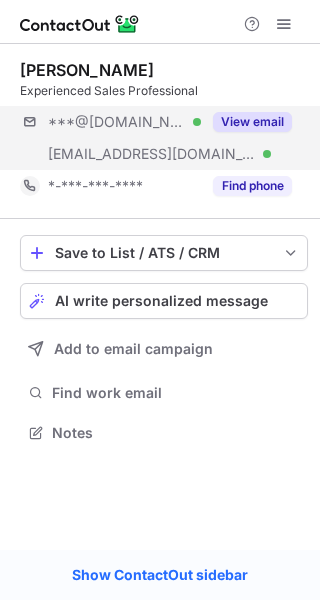 click on "***@hotmail.co.uk Verified ***@westcoastcloud.co.uk Verified View email" at bounding box center [164, 138] 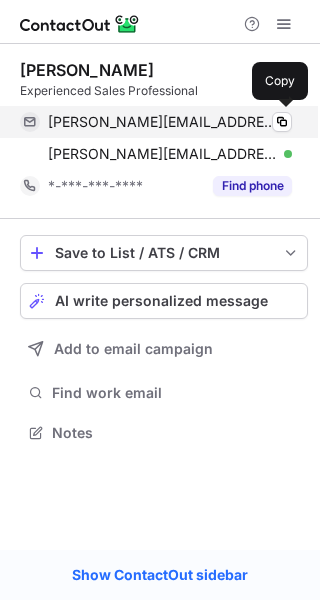 click on "jay.sharma95@hotmail.co.uk Verified" at bounding box center [170, 122] 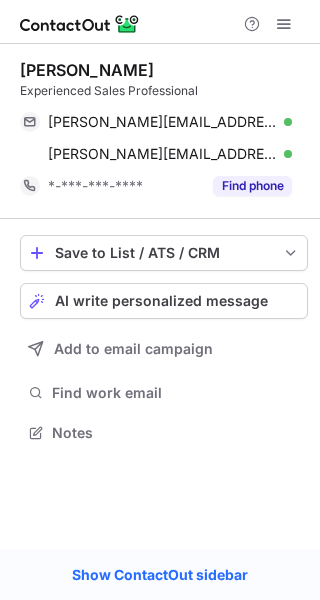 click on "Jay Sharma" at bounding box center (87, 70) 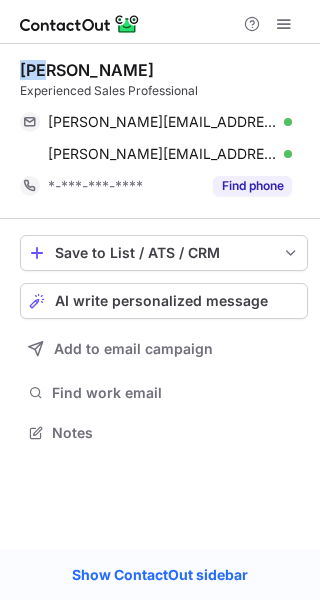 click on "Jay Sharma" at bounding box center (87, 70) 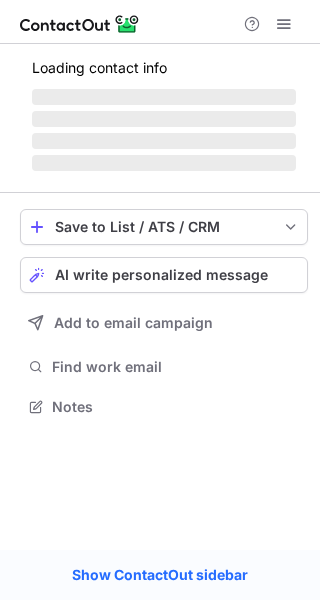scroll, scrollTop: 0, scrollLeft: 0, axis: both 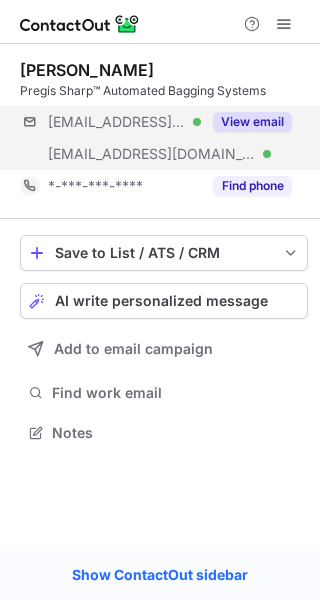 click on "***@me.com Verified ***@pregis.com Verified View email" at bounding box center (164, 138) 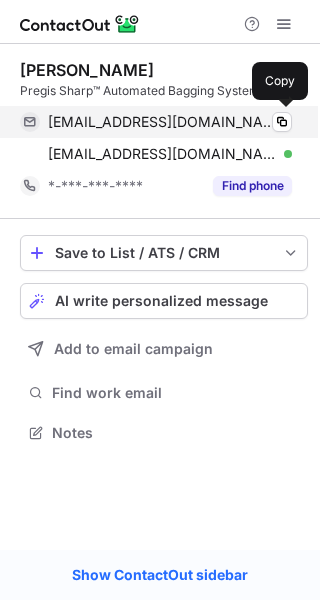 click on "martynwalker@me.com Verified" at bounding box center (170, 122) 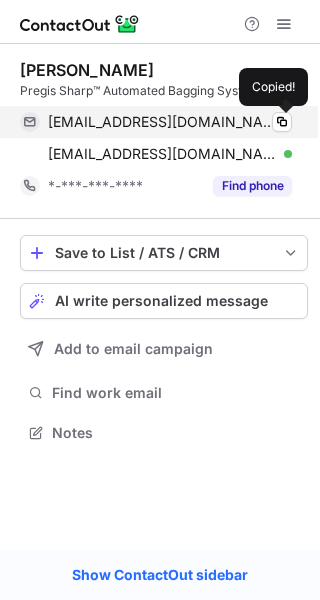 click on "martynwalker@me.com Verified" at bounding box center (170, 122) 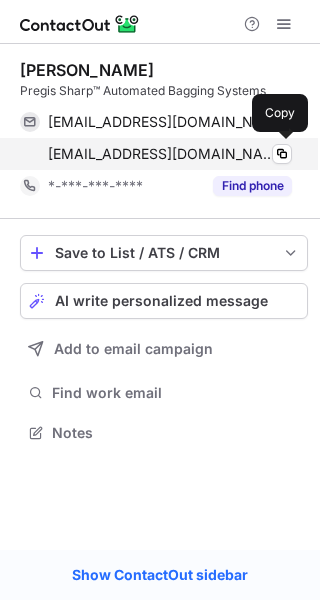 click on "mohare@pregis.com Verified Copy" at bounding box center [156, 154] 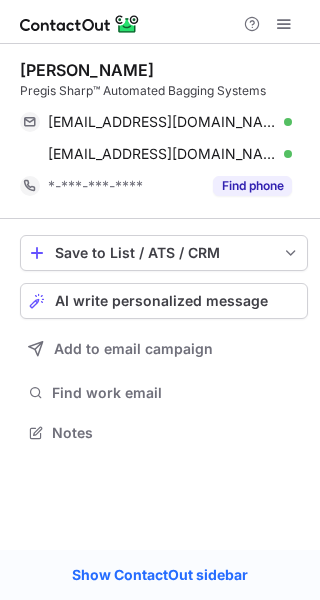 click on "Martyn O." at bounding box center (87, 70) 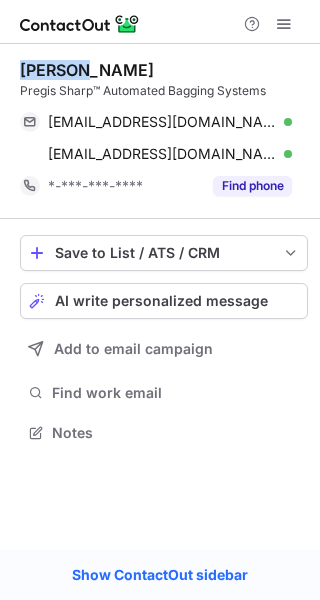 click on "Martyn O." at bounding box center (87, 70) 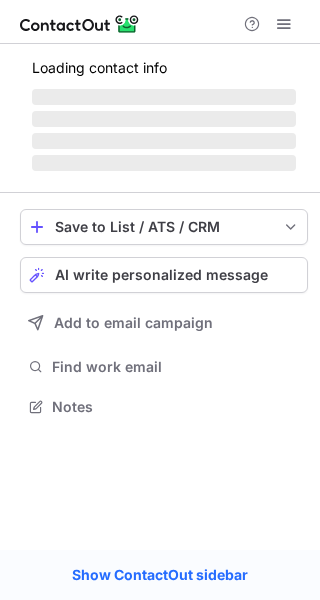 scroll, scrollTop: 0, scrollLeft: 0, axis: both 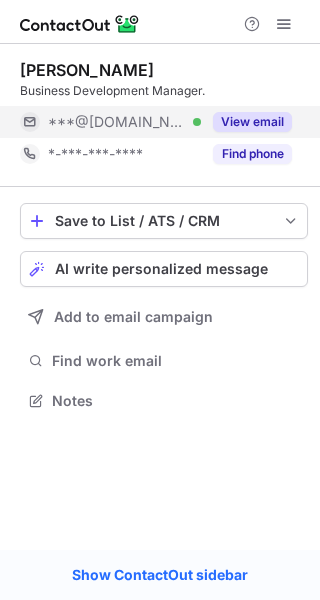 click on "View email" at bounding box center [252, 122] 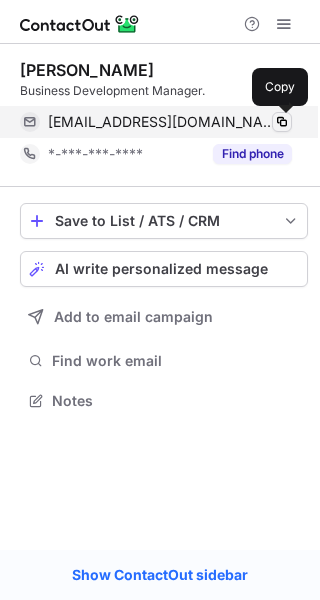 click at bounding box center (282, 122) 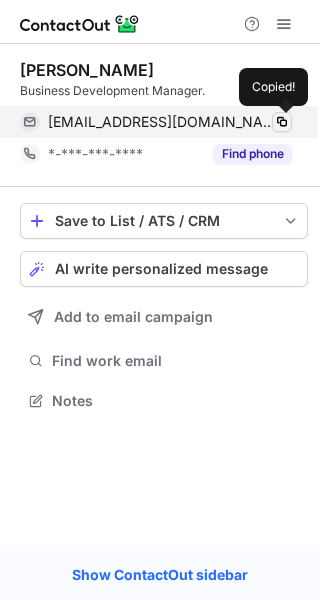 click at bounding box center [282, 122] 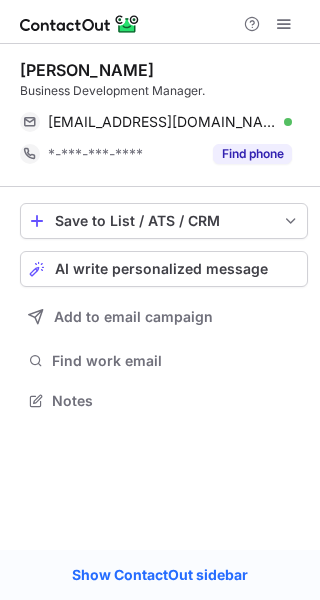 click on "Dean Webber" at bounding box center [87, 70] 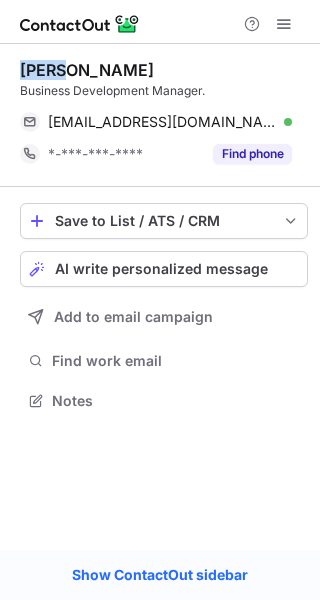 click on "Dean Webber" at bounding box center [87, 70] 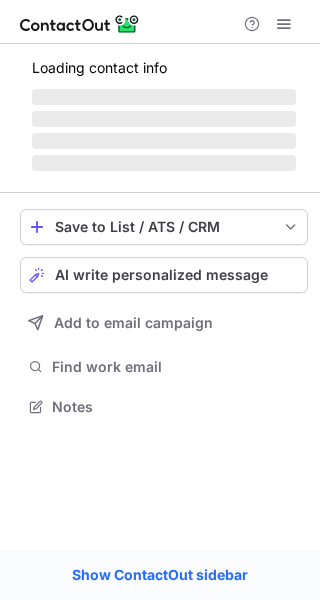 scroll, scrollTop: 0, scrollLeft: 0, axis: both 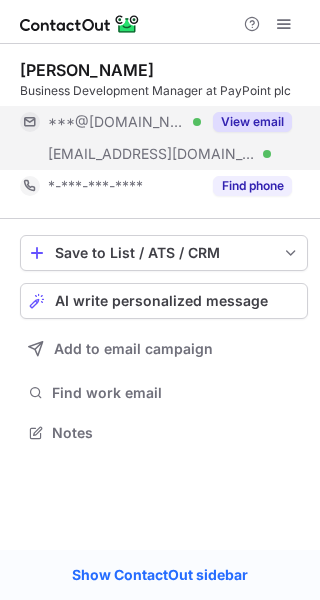 click on "View email" at bounding box center (246, 122) 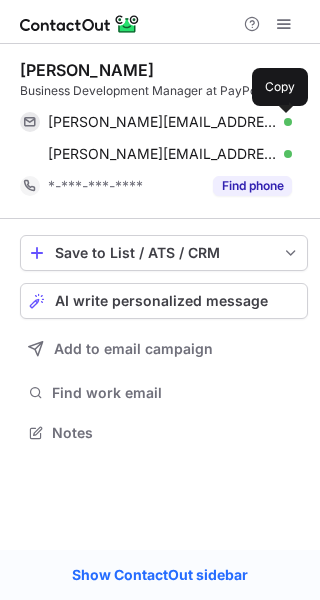 click at bounding box center (282, 122) 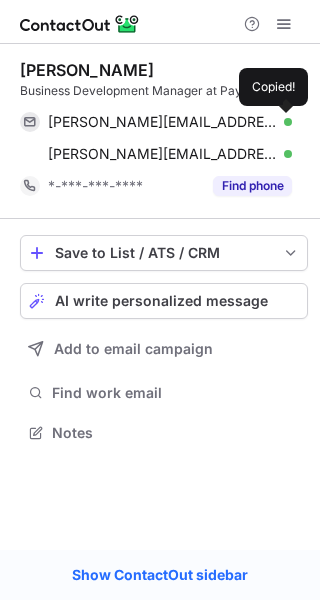 click at bounding box center [282, 122] 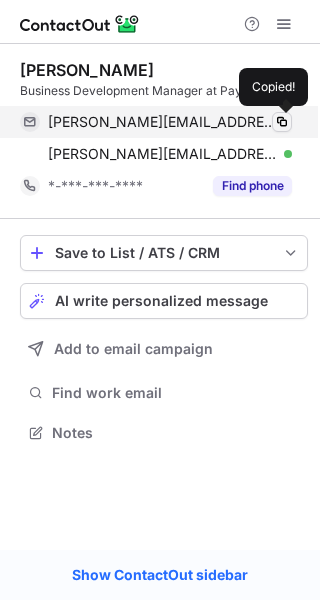 click at bounding box center (282, 122) 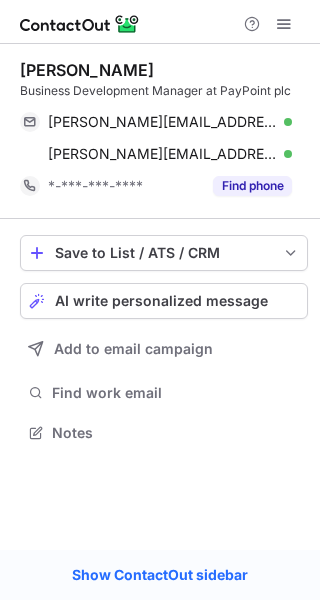 click on "Jessica Johnstone" at bounding box center (87, 70) 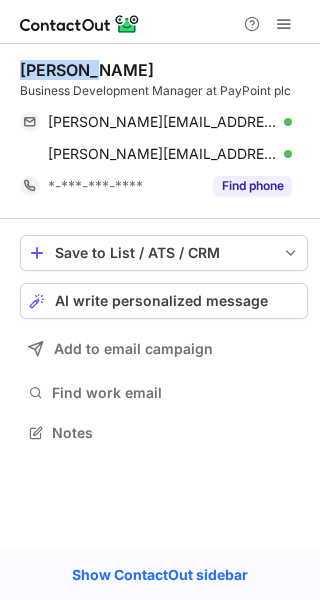 click on "Jessica Johnstone" at bounding box center (87, 70) 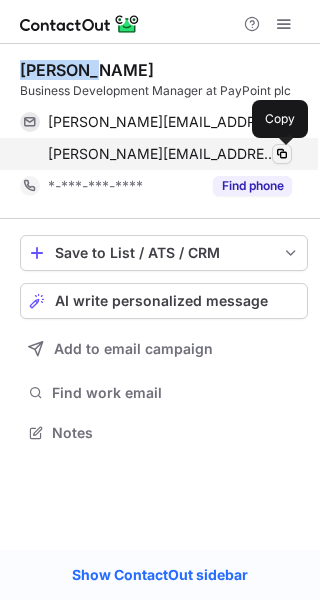 click at bounding box center [282, 154] 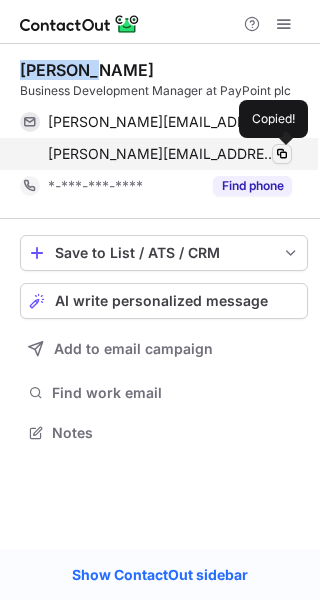 click at bounding box center (282, 154) 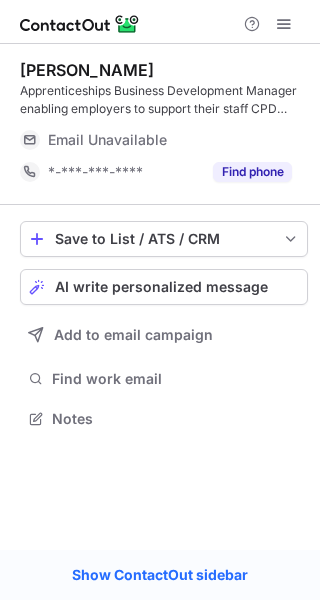 scroll, scrollTop: 0, scrollLeft: 0, axis: both 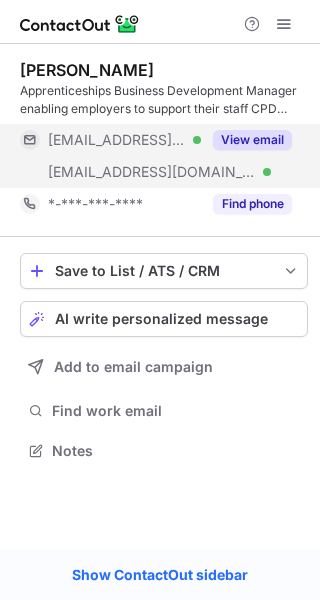 click on "View email" at bounding box center [252, 140] 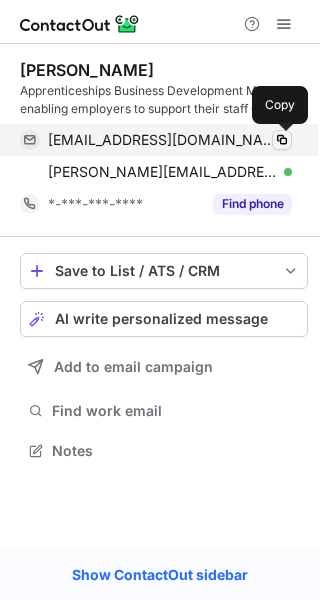 click at bounding box center [282, 140] 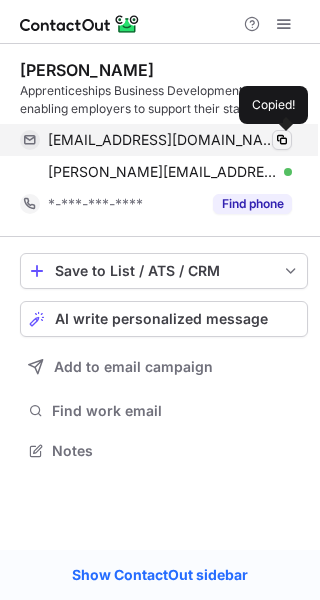 click at bounding box center [282, 140] 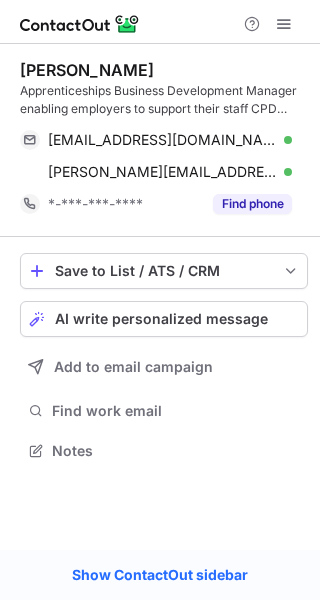 click on "Tim Fuller" at bounding box center (87, 70) 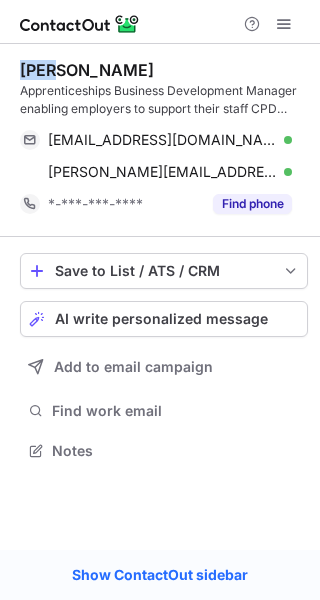 click on "Tim Fuller" at bounding box center (87, 70) 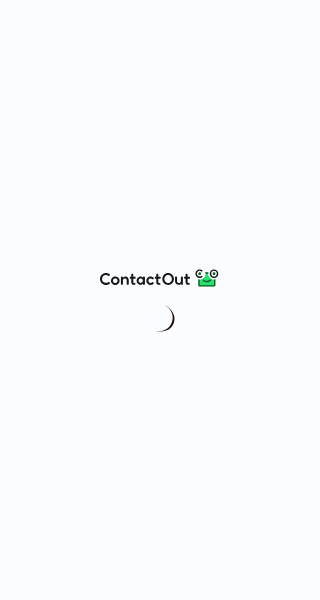 scroll, scrollTop: 0, scrollLeft: 0, axis: both 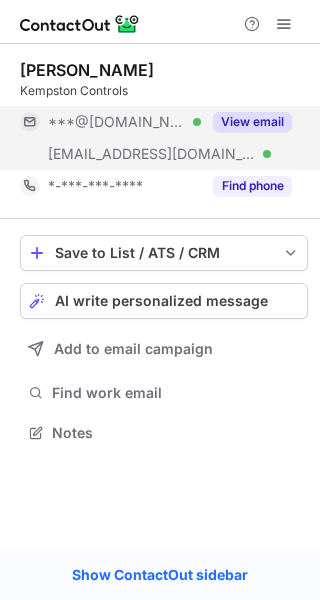 click on "View email" at bounding box center (252, 122) 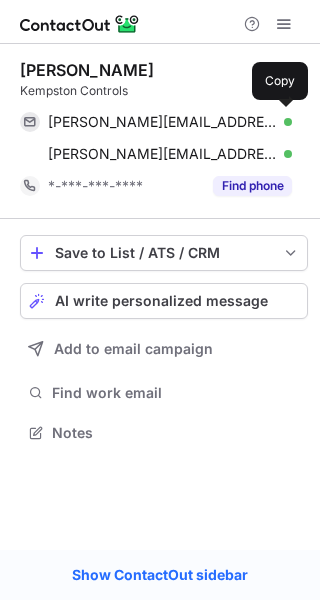 click on "corey.92@hotmail.co.uk Verified" at bounding box center (170, 122) 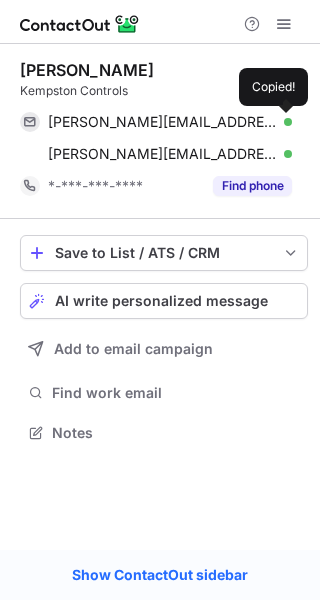 click on "corey.92@hotmail.co.uk Verified" at bounding box center [170, 122] 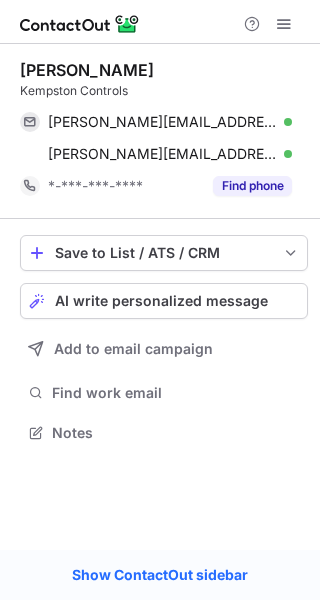 click on "Corey Evans" at bounding box center [87, 70] 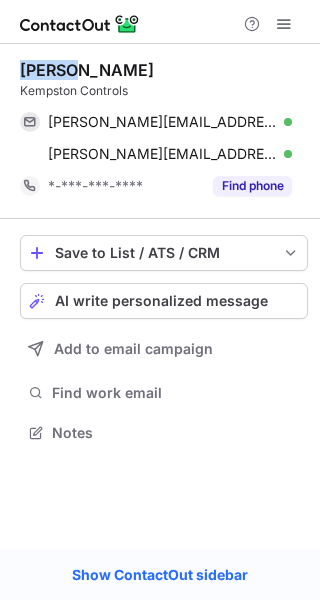click on "Corey Evans" at bounding box center [87, 70] 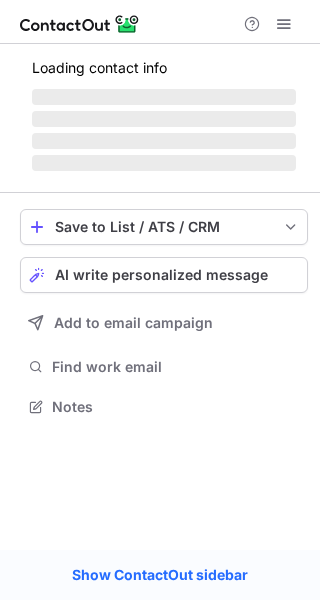 scroll, scrollTop: 0, scrollLeft: 0, axis: both 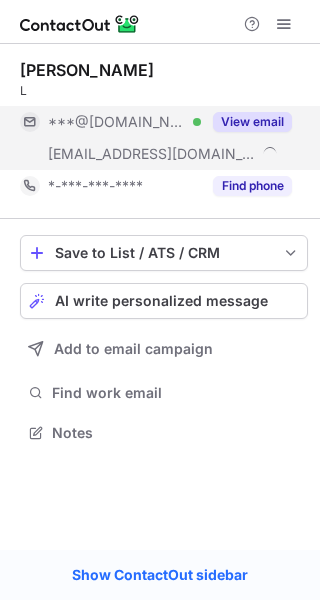 click on "View email" at bounding box center [252, 122] 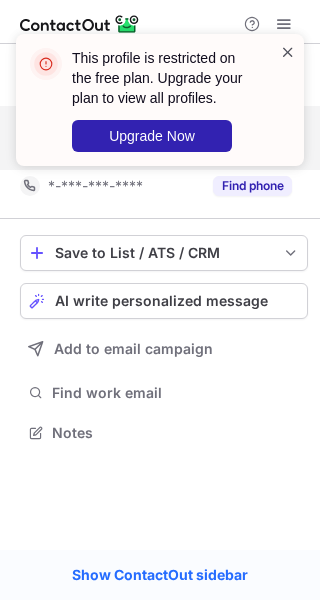 click at bounding box center [288, 52] 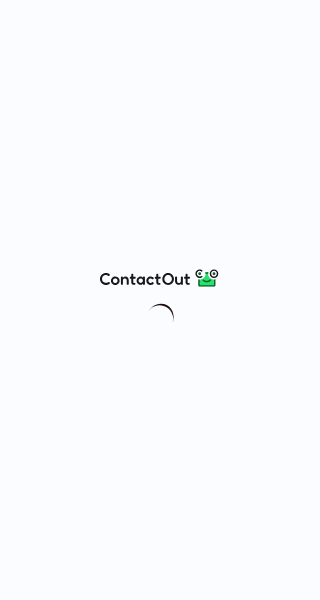 scroll, scrollTop: 0, scrollLeft: 0, axis: both 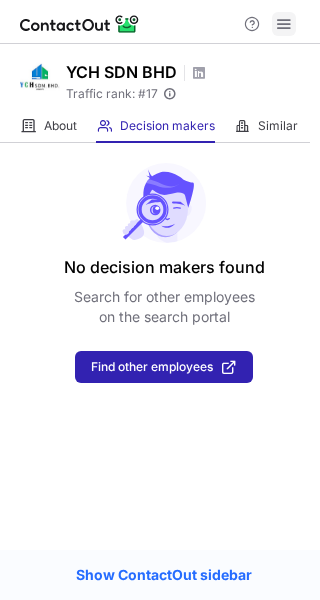 click at bounding box center [284, 24] 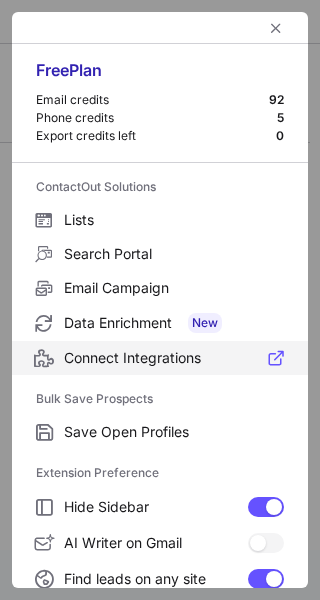 scroll, scrollTop: 232, scrollLeft: 0, axis: vertical 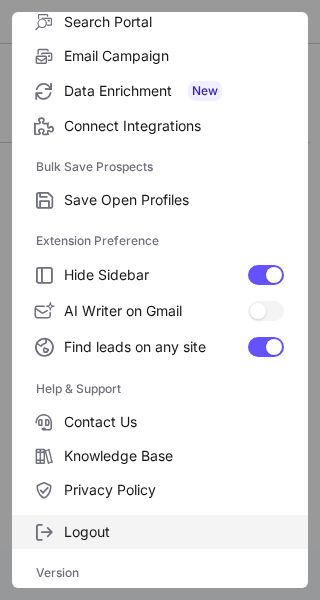 click on "Logout" at bounding box center (174, 532) 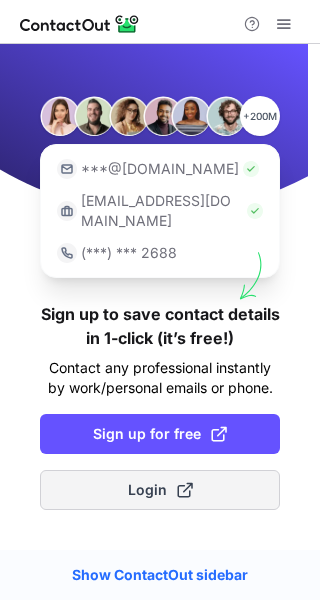 click on "Login" at bounding box center [160, 490] 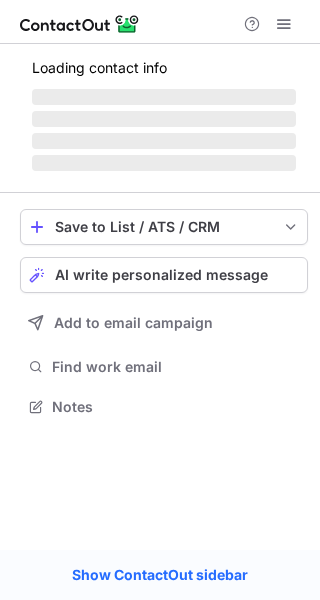 scroll, scrollTop: 0, scrollLeft: 0, axis: both 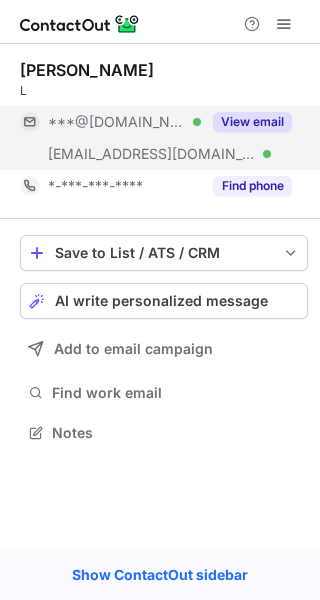 click on "View email" at bounding box center (252, 122) 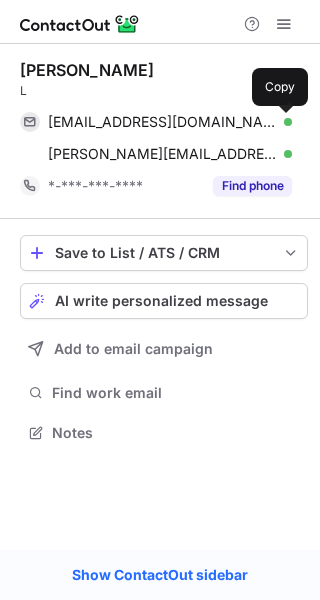 click at bounding box center [282, 122] 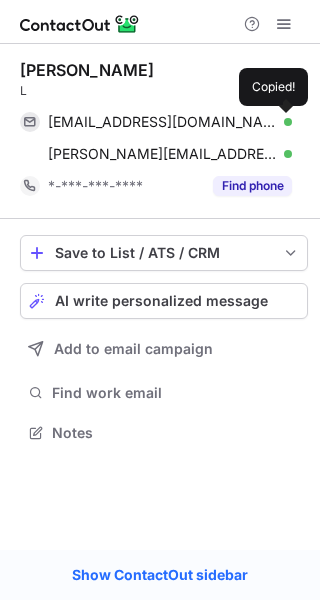 click at bounding box center [282, 122] 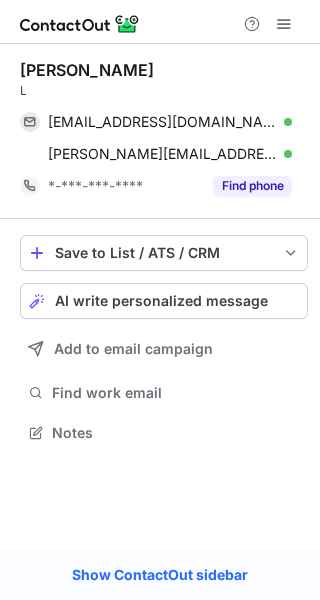 drag, startPoint x: 279, startPoint y: 127, endPoint x: 624, endPoint y: -45, distance: 385.49838 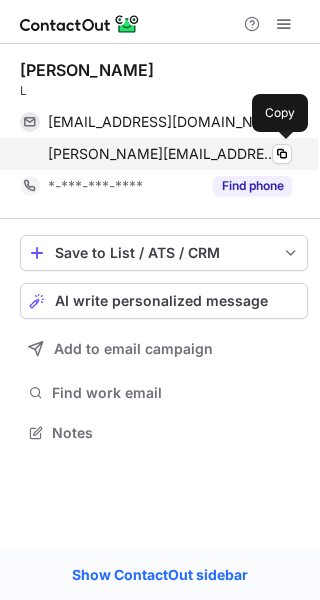 click on "john.kennedy@vilex.com Verified" at bounding box center (170, 154) 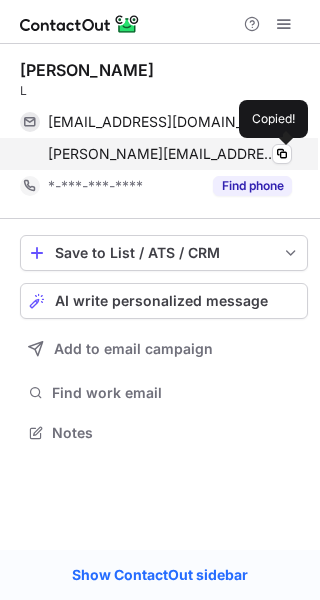 click on "john.kennedy@vilex.com Verified" at bounding box center [170, 154] 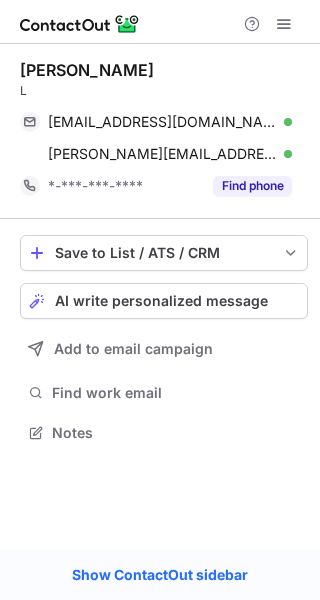 click on "John Kennedy" at bounding box center [87, 70] 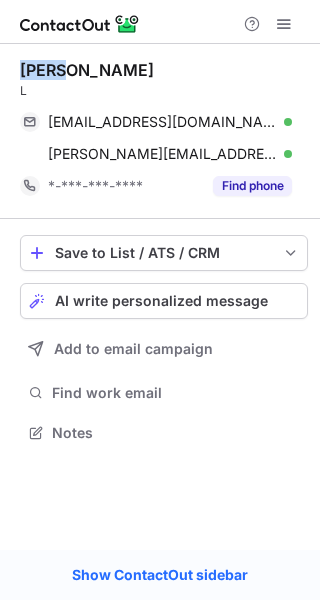 click on "John Kennedy" at bounding box center [87, 70] 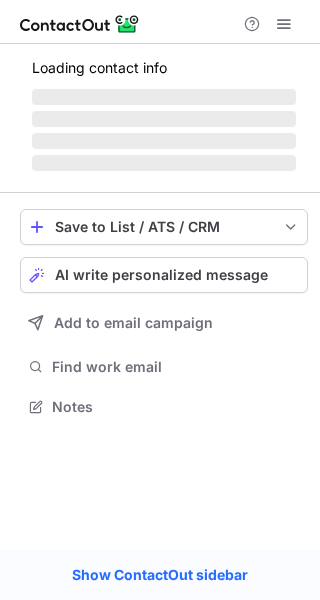 scroll, scrollTop: 0, scrollLeft: 0, axis: both 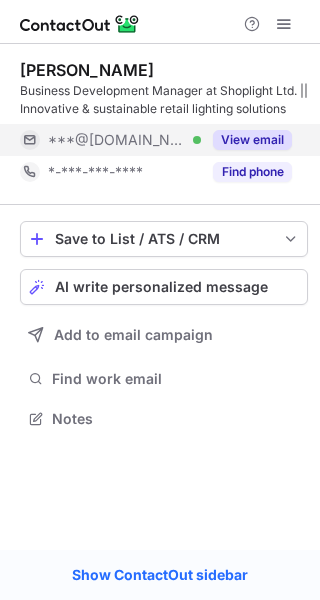 click on "View email" at bounding box center (252, 140) 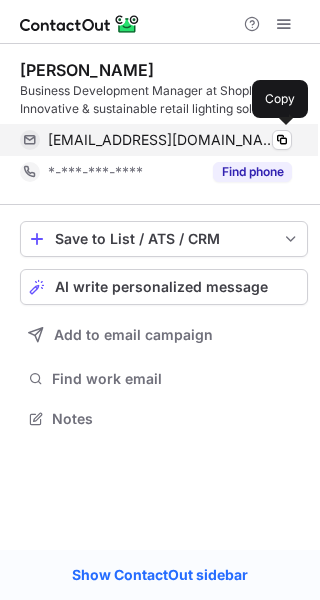 click on "joshbrianmartin@outlook.com Verified" at bounding box center [170, 140] 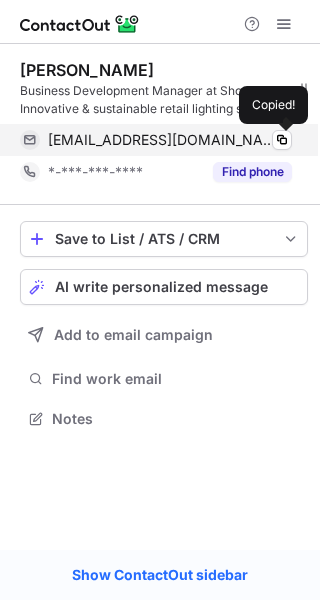 click on "joshbrianmartin@outlook.com Verified" at bounding box center (170, 140) 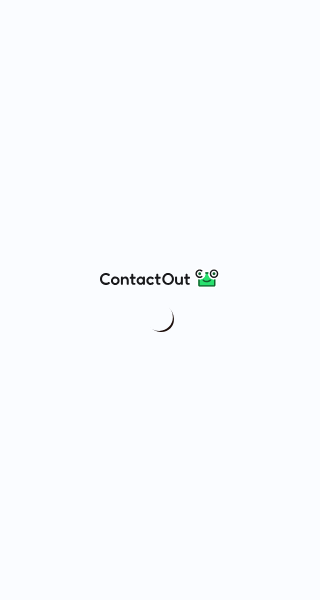 scroll, scrollTop: 0, scrollLeft: 0, axis: both 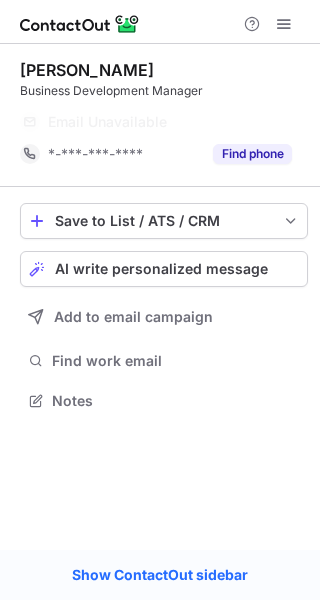 click on "Ben Metherell" at bounding box center [87, 70] 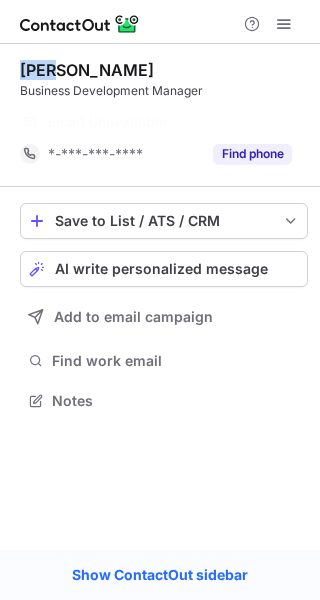 click on "Ben Metherell" at bounding box center [87, 70] 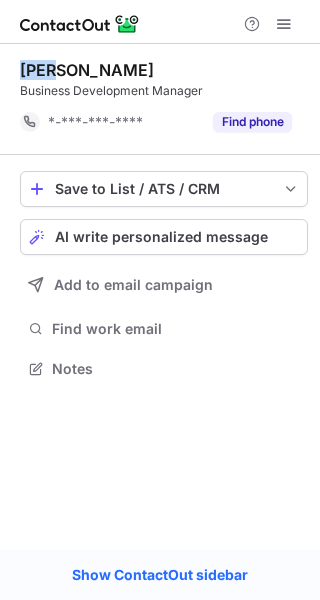 copy on "Ben" 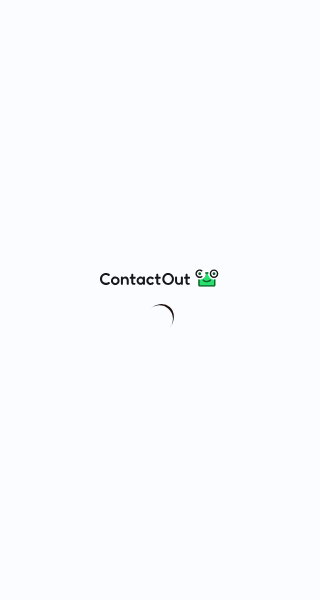 scroll, scrollTop: 0, scrollLeft: 0, axis: both 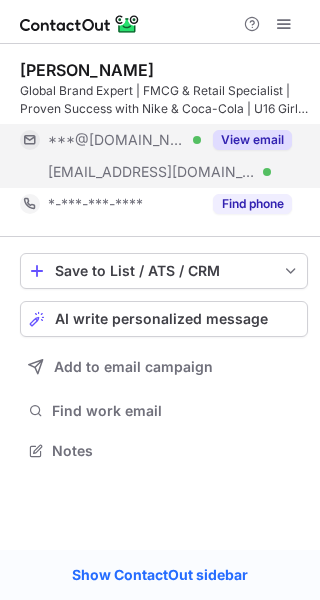click on "View email" at bounding box center [252, 140] 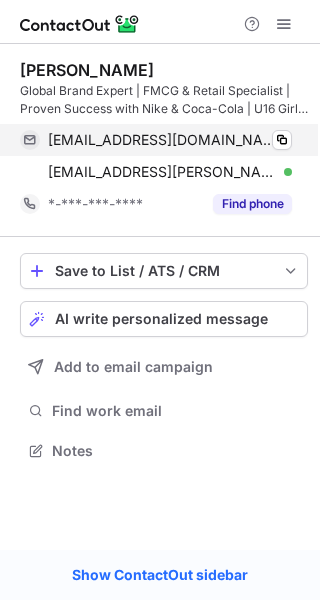 click on "rhiannon_owens@yahoo.com Verified Copy" at bounding box center (156, 140) 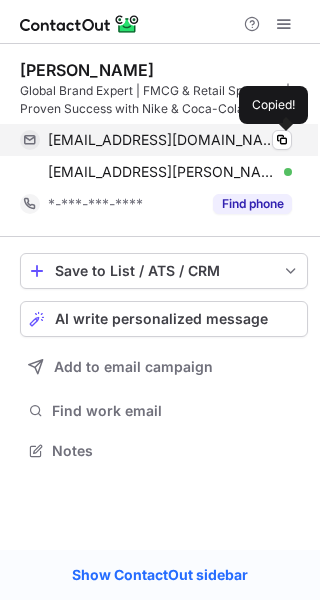 click on "rhiannon_owens@yahoo.com Verified Copied!" at bounding box center [156, 140] 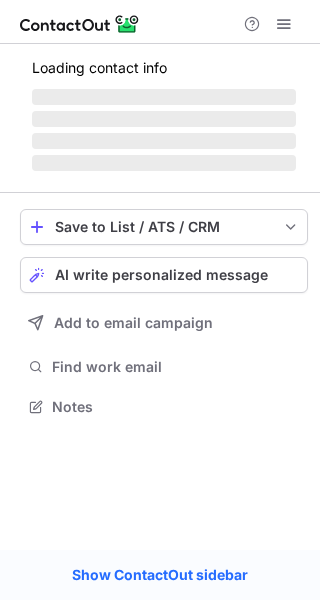 scroll, scrollTop: 0, scrollLeft: 0, axis: both 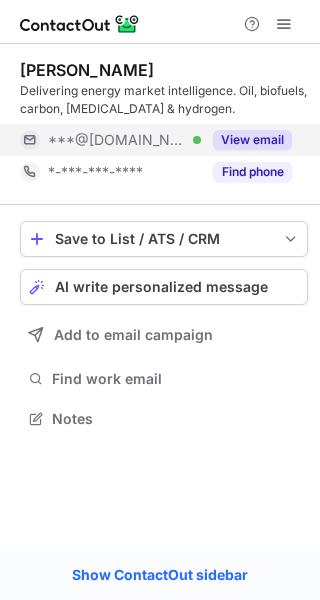 click on "View email" at bounding box center [252, 140] 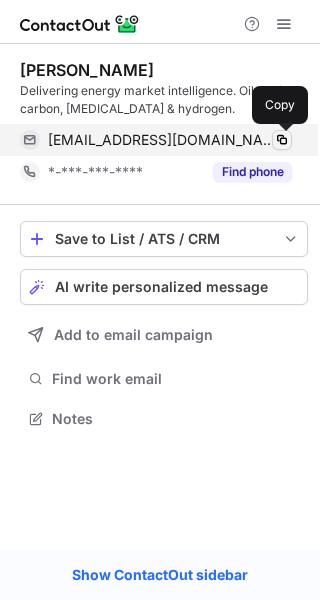 click at bounding box center [282, 140] 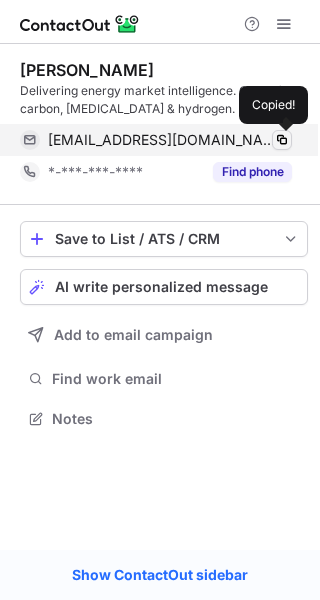 click at bounding box center [282, 140] 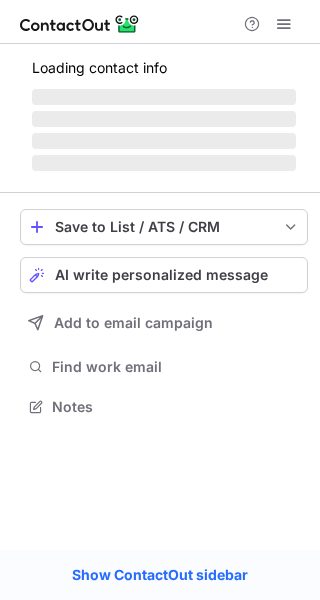 scroll, scrollTop: 0, scrollLeft: 0, axis: both 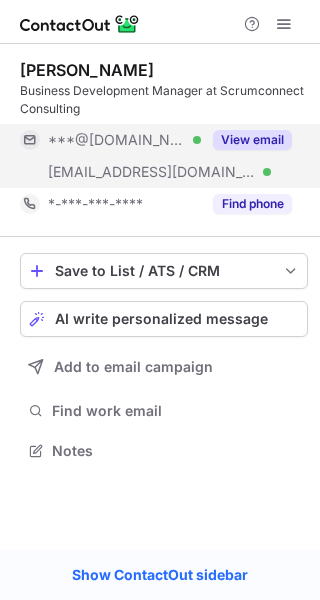 click on "View email" at bounding box center (252, 140) 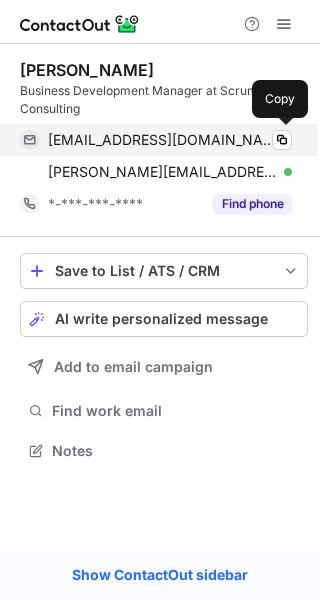 click on "fhksmiley@gmail.com Verified" at bounding box center [170, 140] 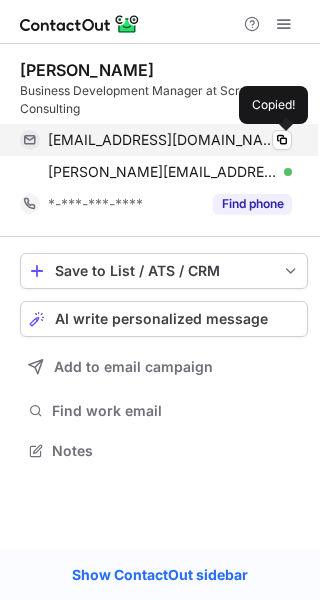 click on "fhksmiley@gmail.com Verified" at bounding box center (170, 140) 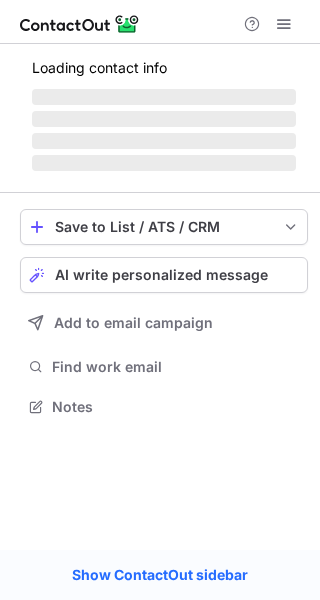 scroll, scrollTop: 0, scrollLeft: 0, axis: both 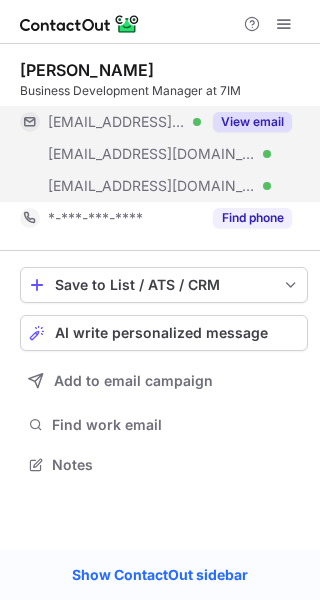 click on "View email" at bounding box center [252, 122] 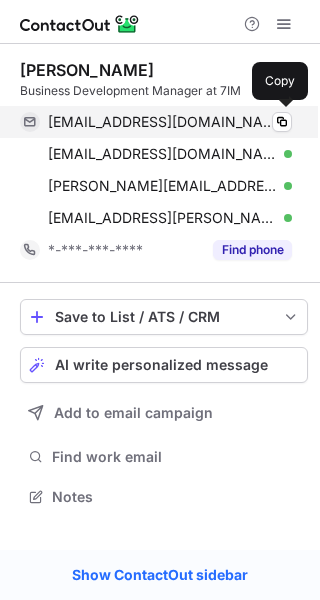 scroll, scrollTop: 10, scrollLeft: 10, axis: both 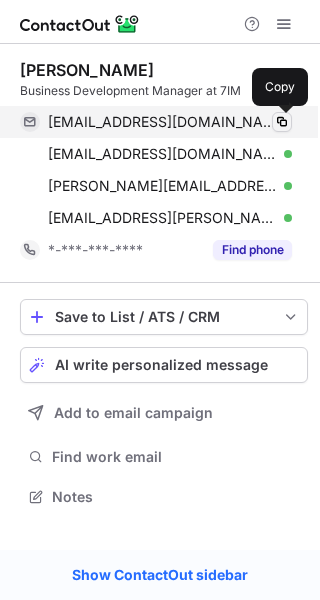 click at bounding box center (282, 122) 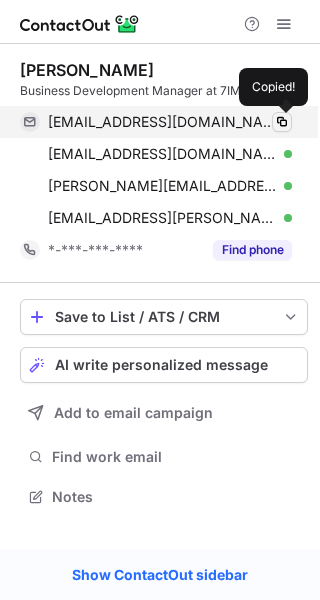 click at bounding box center (282, 122) 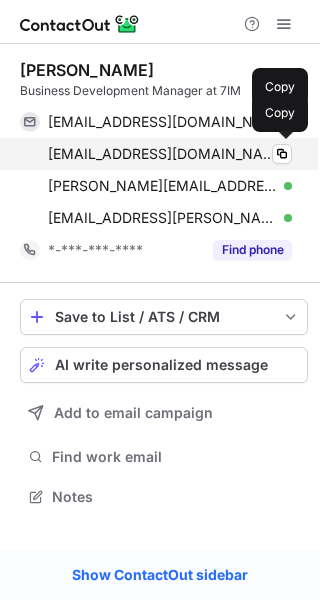 click on "oliverdrichards89@me.com Verified" at bounding box center (170, 154) 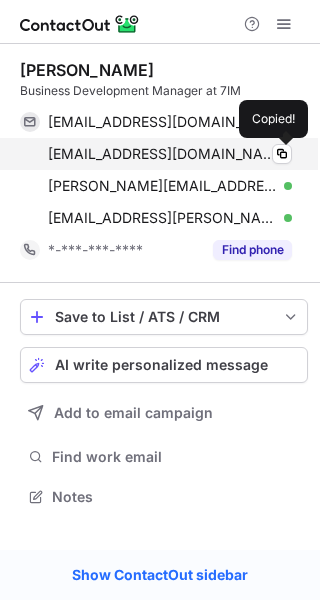 click on "oliverdrichards89@me.com Verified" at bounding box center (170, 154) 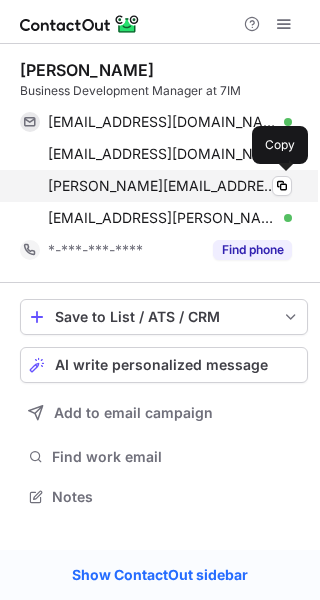 click on "o.richards@rowan-dartington.co.uk" at bounding box center [162, 186] 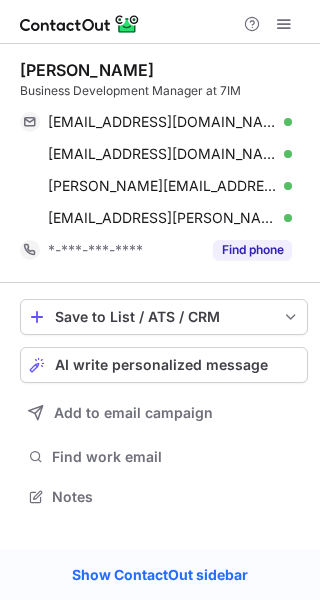 click on "Olly Richards" at bounding box center (87, 70) 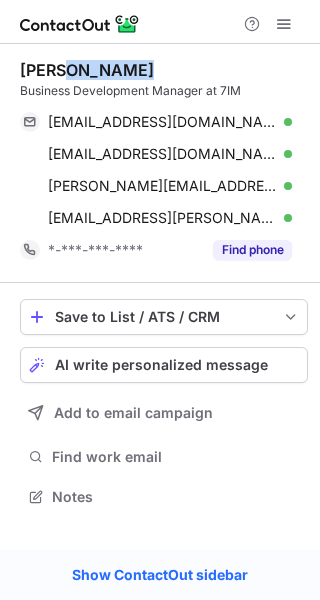 click on "Olly Richards" at bounding box center [87, 70] 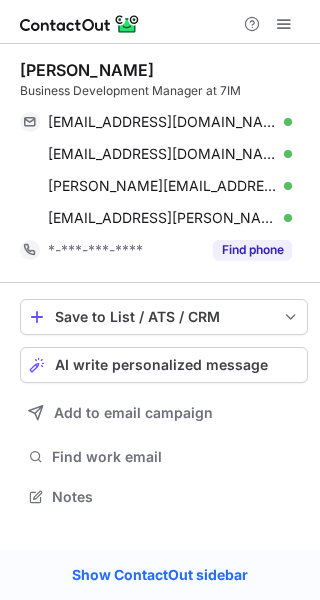 click on "Olly Richards" at bounding box center (87, 70) 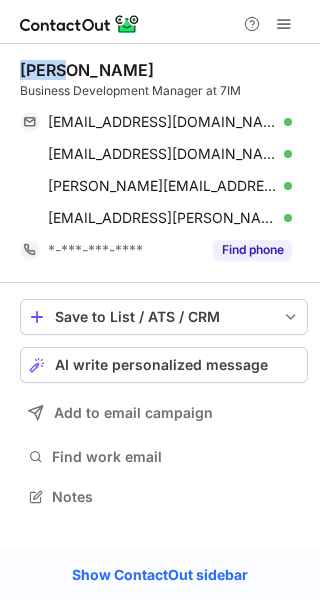 click on "Olly Richards" at bounding box center [87, 70] 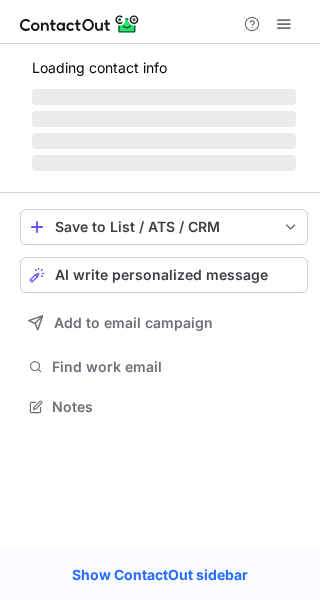scroll, scrollTop: 0, scrollLeft: 0, axis: both 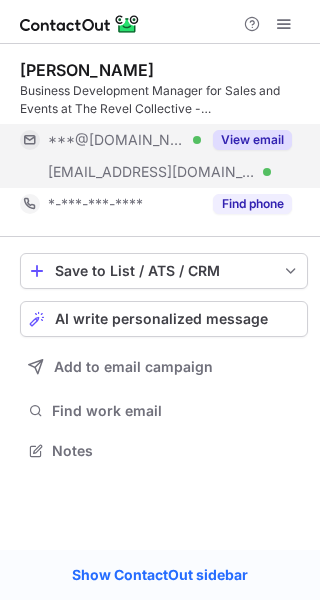 click on "View email" at bounding box center (252, 140) 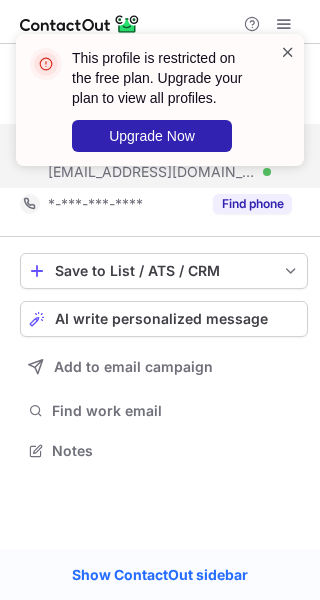 click at bounding box center (288, 52) 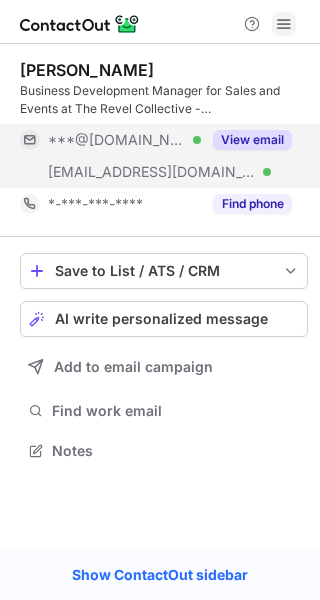click at bounding box center [284, 24] 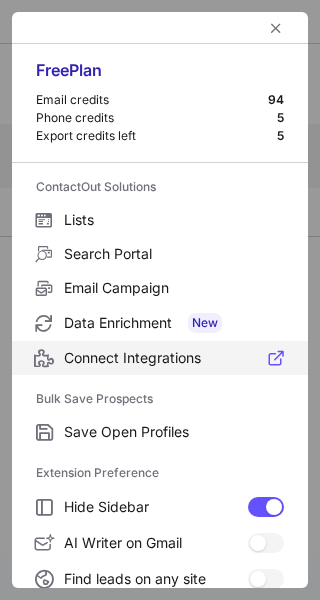 scroll, scrollTop: 232, scrollLeft: 0, axis: vertical 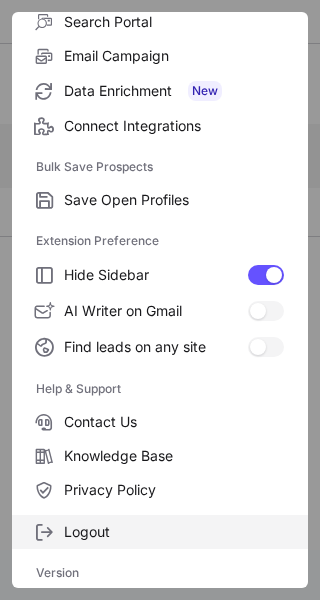 click on "Logout" at bounding box center [160, 532] 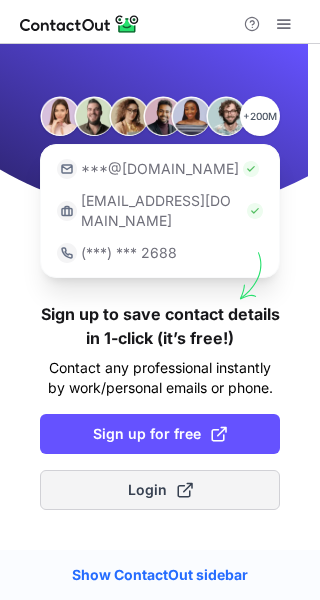 click on "Login" at bounding box center (160, 490) 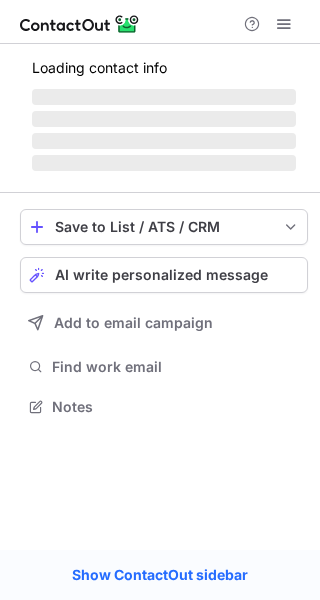 scroll, scrollTop: 0, scrollLeft: 0, axis: both 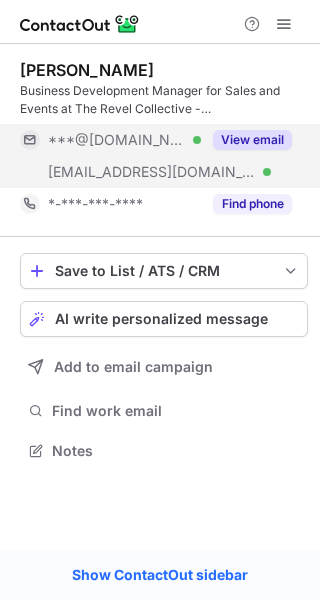 click on "View email" at bounding box center [252, 140] 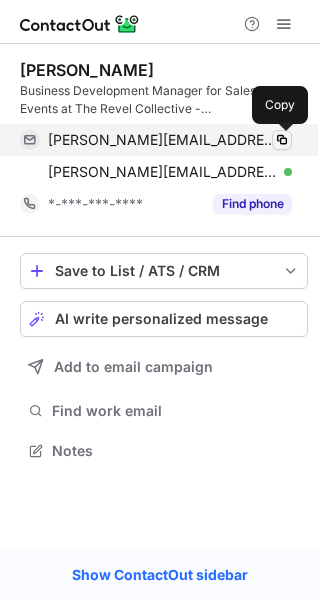 click at bounding box center (282, 140) 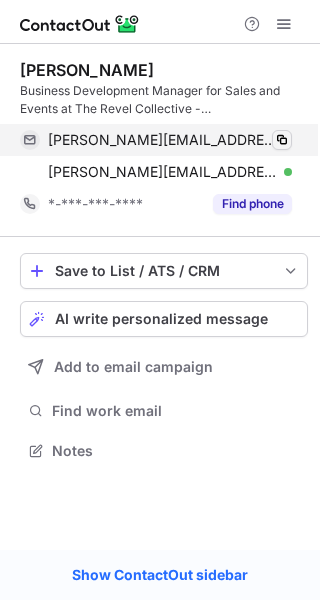 click at bounding box center (282, 140) 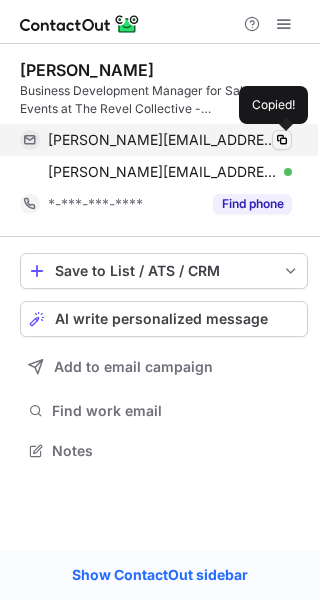 click at bounding box center [282, 140] 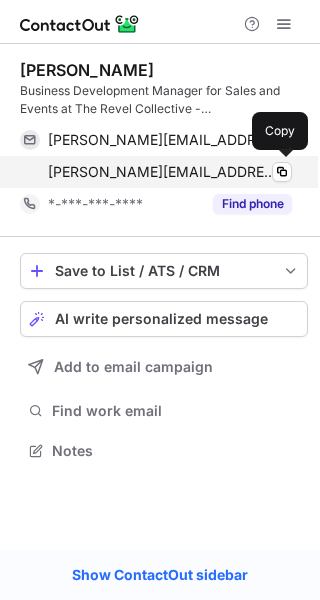 click on "shannon.button@revolutionbarsgroup.com" at bounding box center (162, 172) 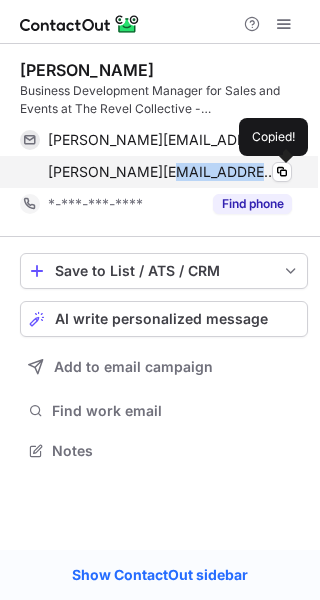 click on "shannon.button@revolutionbarsgroup.com" at bounding box center [162, 172] 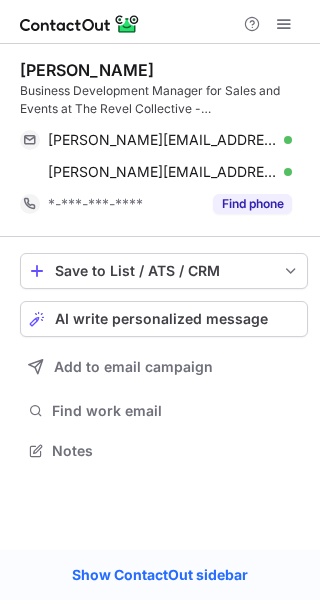 click on "Shannon Button" at bounding box center (87, 70) 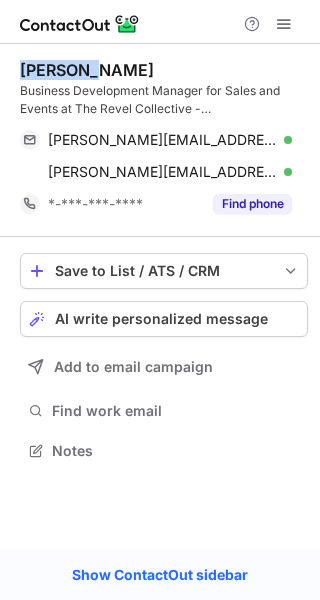click on "Shannon Button" at bounding box center [87, 70] 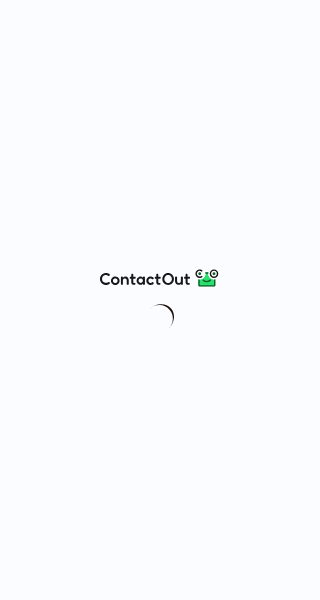 scroll, scrollTop: 0, scrollLeft: 0, axis: both 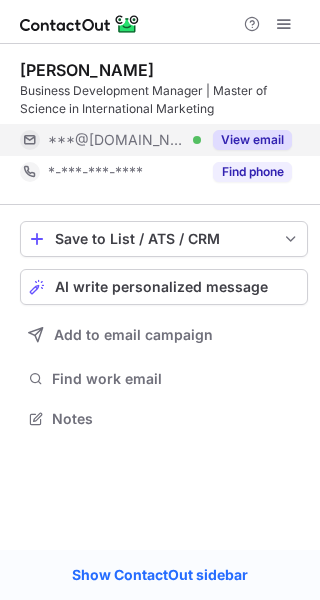 click on "***@gmail.com Verified" at bounding box center (124, 140) 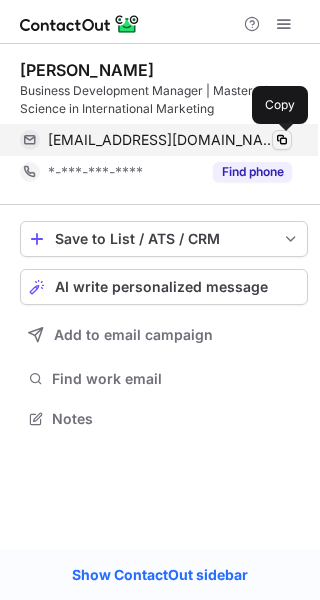 click at bounding box center [282, 140] 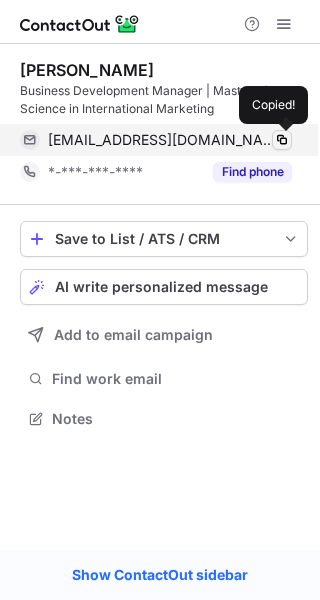 click at bounding box center [282, 140] 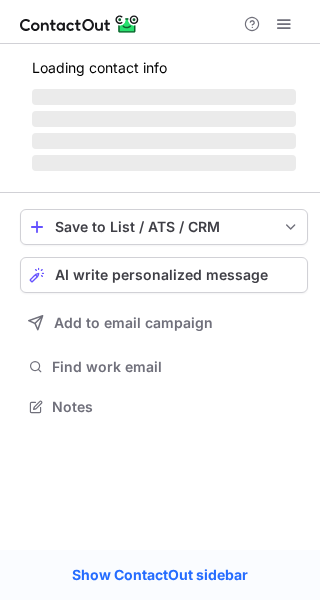 scroll, scrollTop: 0, scrollLeft: 0, axis: both 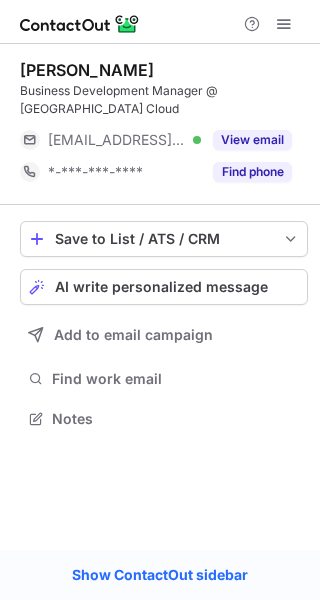 click on "Nick Malyon" at bounding box center (87, 70) 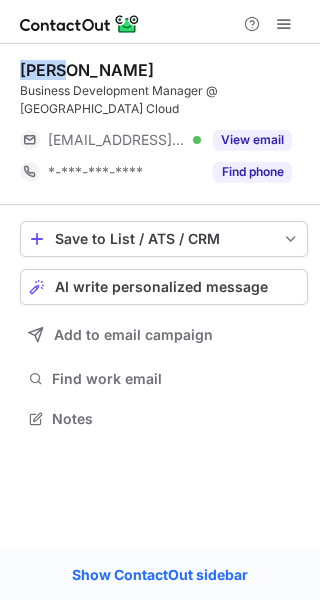 click on "Nick Malyon" at bounding box center [87, 70] 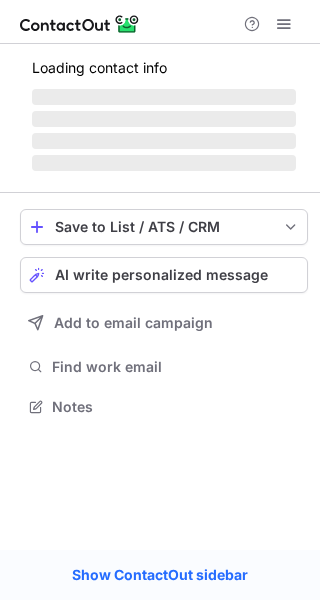 scroll, scrollTop: 0, scrollLeft: 0, axis: both 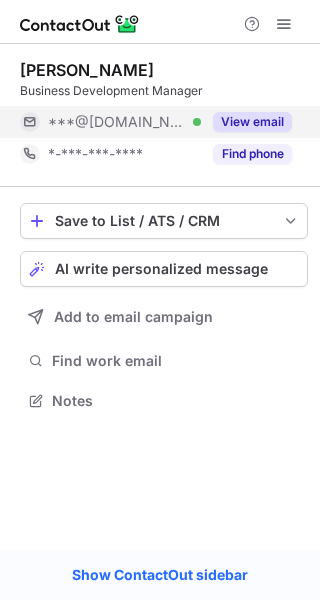 click on "View email" at bounding box center [252, 122] 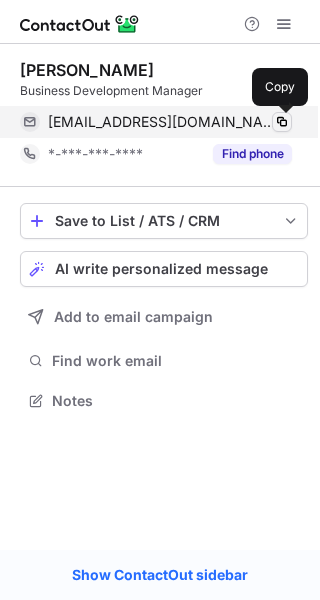 click at bounding box center [282, 122] 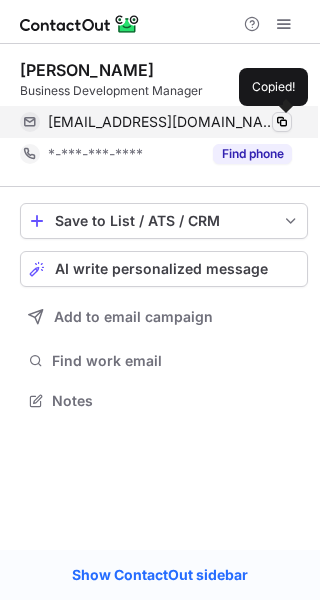 click at bounding box center (282, 122) 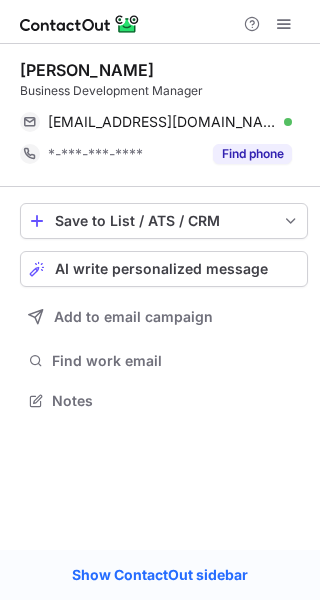 click on "Alan Pearn" at bounding box center (87, 70) 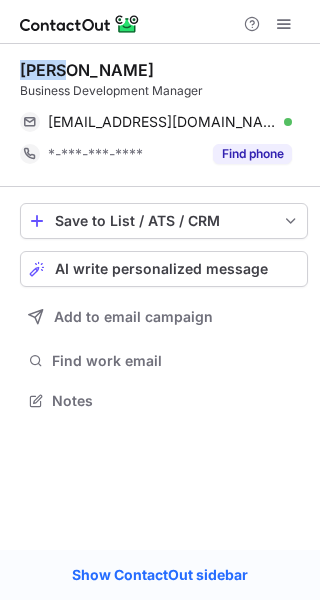 click on "Alan Pearn" at bounding box center [87, 70] 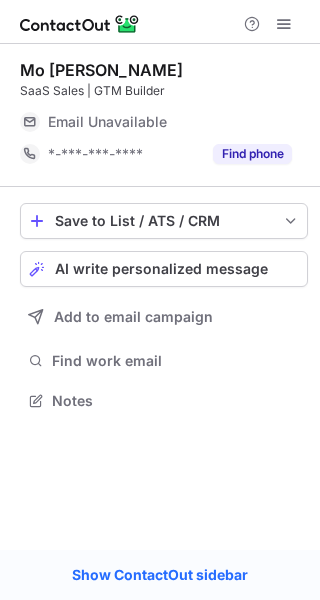 scroll, scrollTop: 0, scrollLeft: 0, axis: both 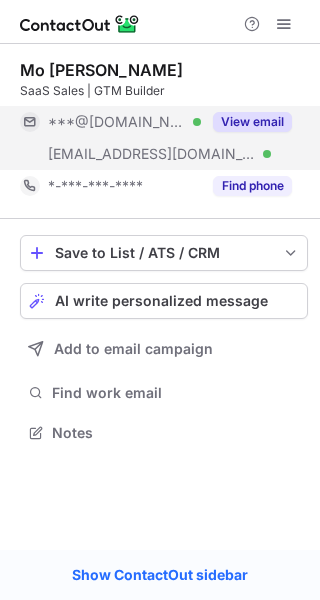 click on "View email" at bounding box center [252, 122] 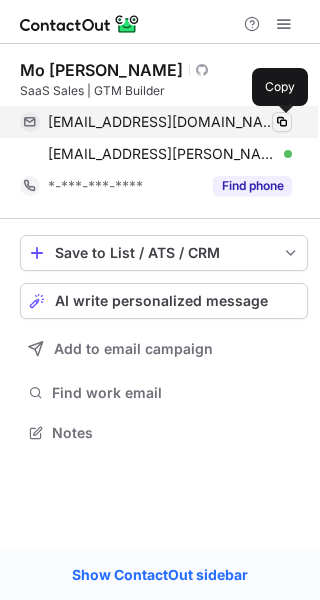 click at bounding box center (282, 122) 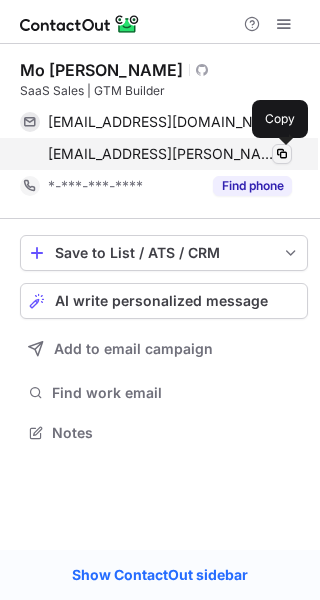click at bounding box center (282, 154) 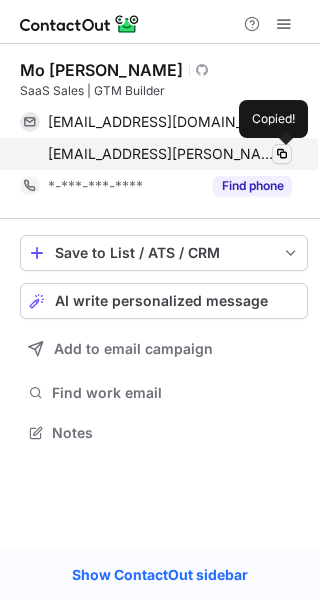 click at bounding box center [282, 154] 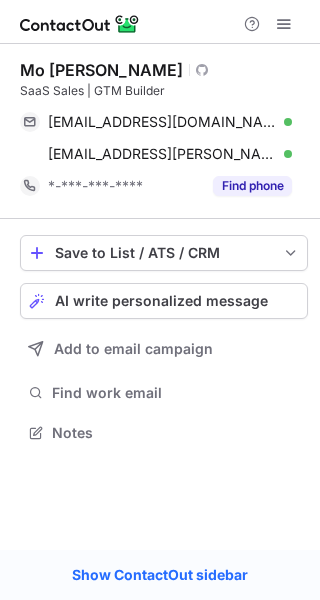 type 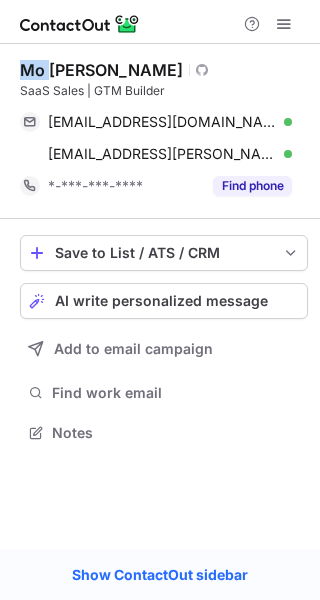 click on "Mo Nassar" at bounding box center [101, 70] 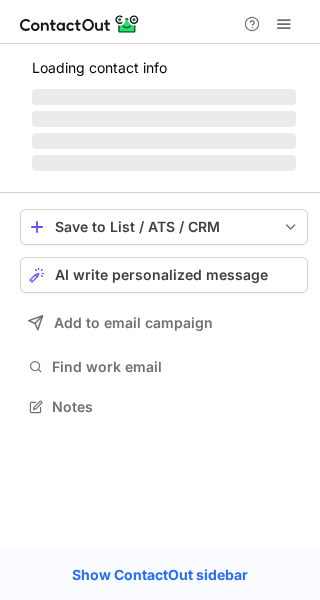 scroll, scrollTop: 0, scrollLeft: 0, axis: both 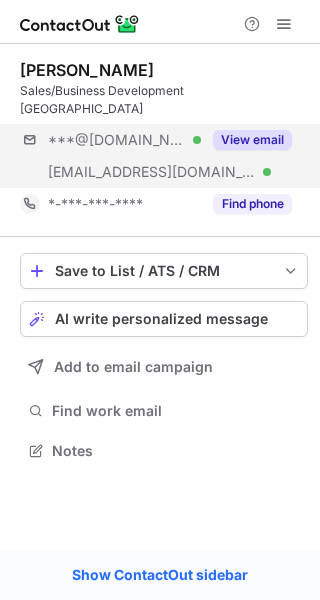 click on "***@[DOMAIN_NAME] Verified [EMAIL_ADDRESS][DOMAIN_NAME] Verified View email" at bounding box center [164, 156] 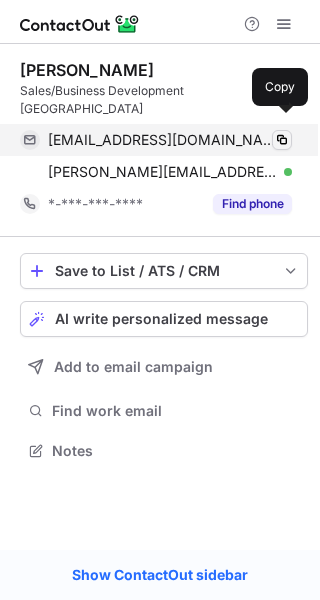 click at bounding box center (282, 140) 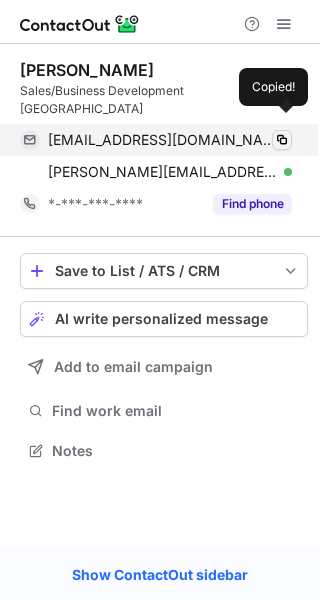 click at bounding box center [282, 140] 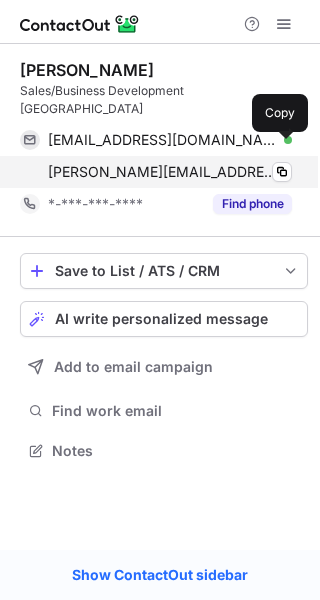 click on "alex.walters@manandmachine.co.uk" at bounding box center [162, 172] 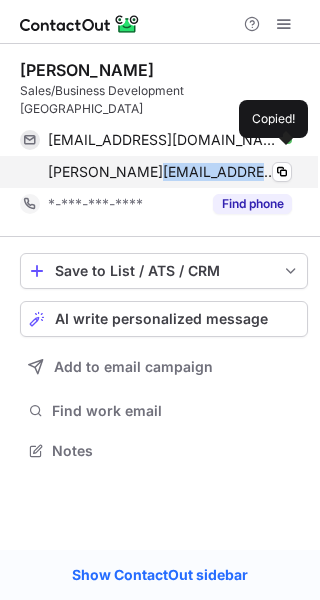 click on "alex.walters@manandmachine.co.uk" at bounding box center (162, 172) 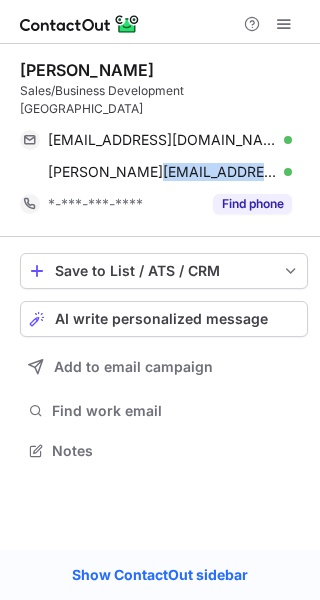 click on "Alex Walters" at bounding box center (87, 70) 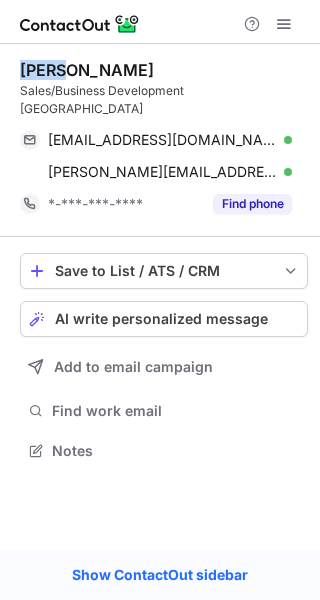 click on "Alex Walters" at bounding box center [87, 70] 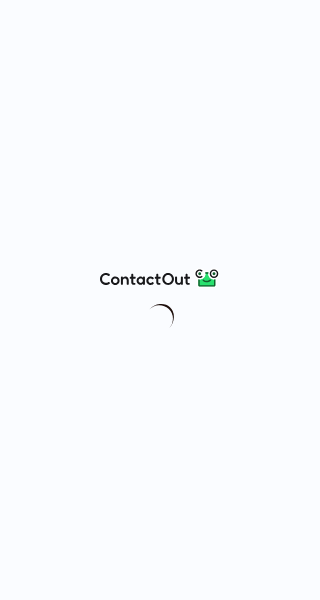 scroll, scrollTop: 0, scrollLeft: 0, axis: both 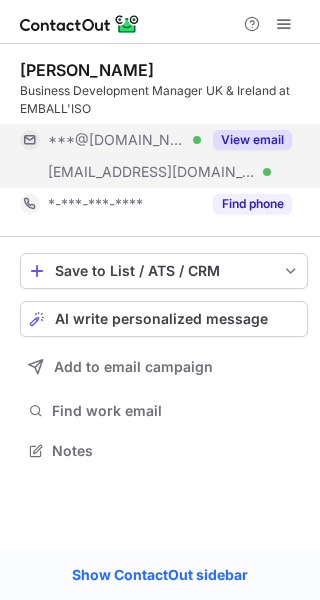 click on "***@[DOMAIN_NAME] Verified" at bounding box center (110, 140) 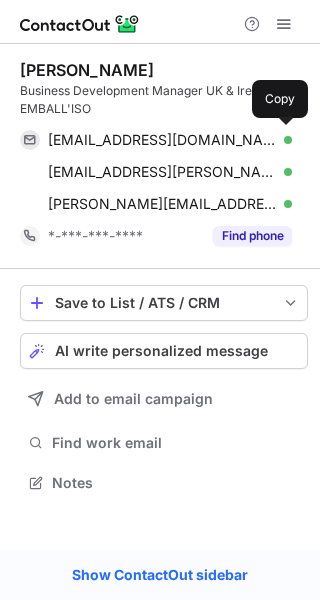 scroll, scrollTop: 10, scrollLeft: 10, axis: both 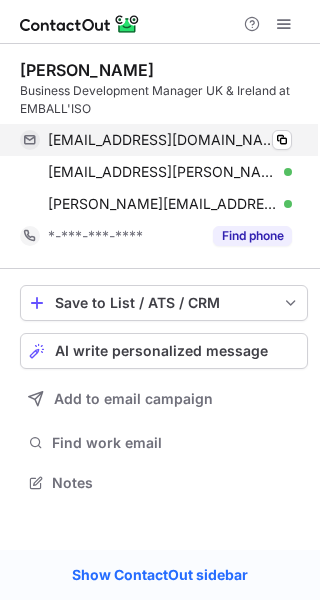 click on "leroy_galloway@hotmail.com Verified" at bounding box center [170, 140] 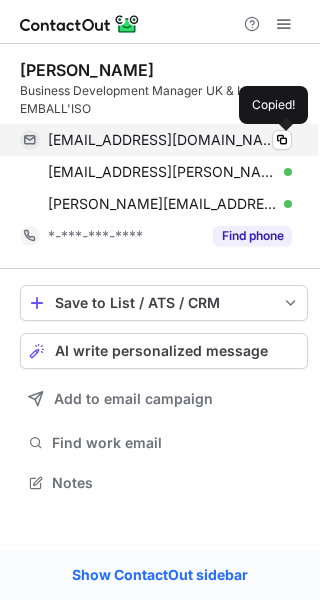 click on "leroy_galloway@hotmail.com Verified" at bounding box center [170, 140] 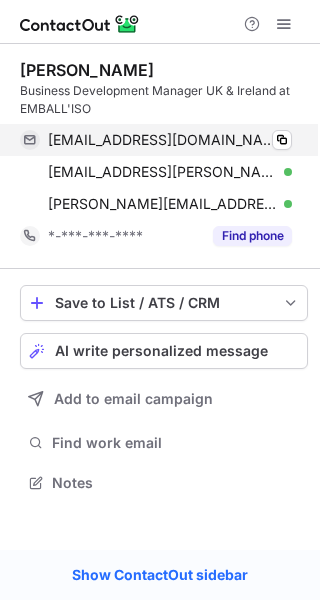 click on "leroy_galloway@hotmail.com Verified" at bounding box center (170, 140) 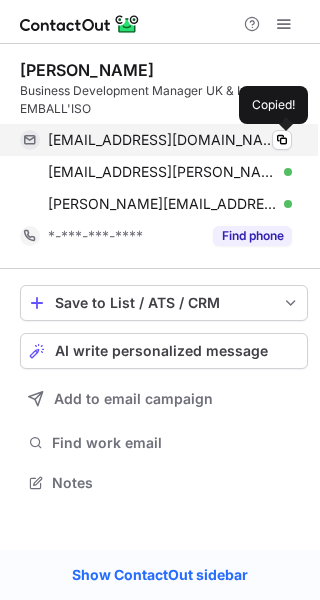 click on "leroy_galloway@hotmail.com Verified" at bounding box center (170, 140) 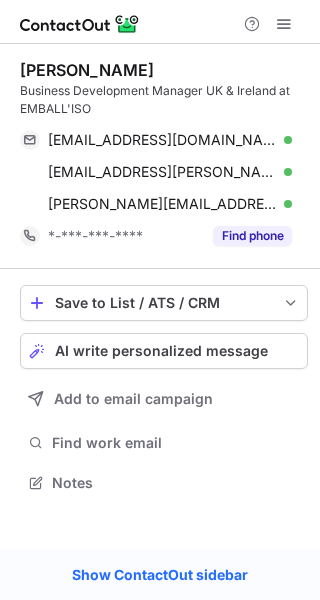 click on "Leroy Galloway" at bounding box center (87, 70) 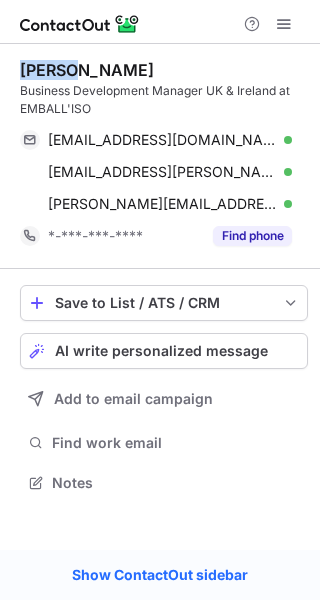 click on "Leroy Galloway" at bounding box center [87, 70] 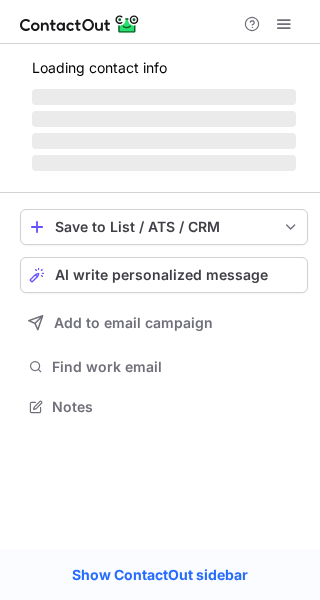 scroll, scrollTop: 0, scrollLeft: 0, axis: both 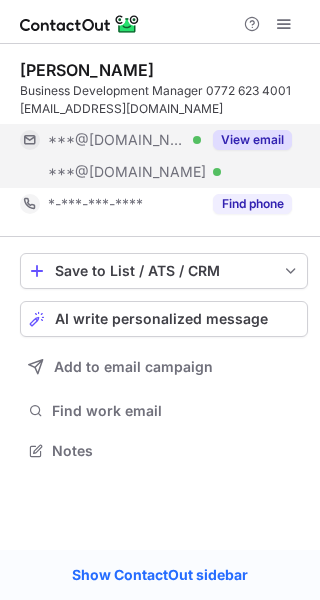 click on "View email" at bounding box center (246, 140) 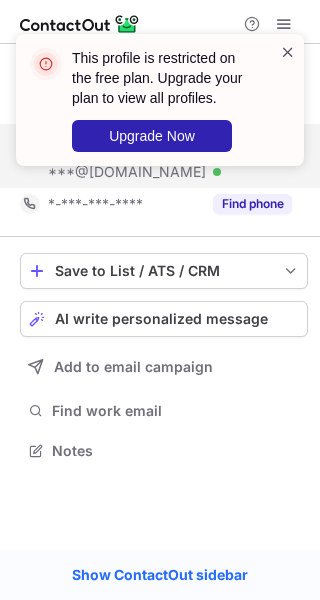 click at bounding box center [288, 52] 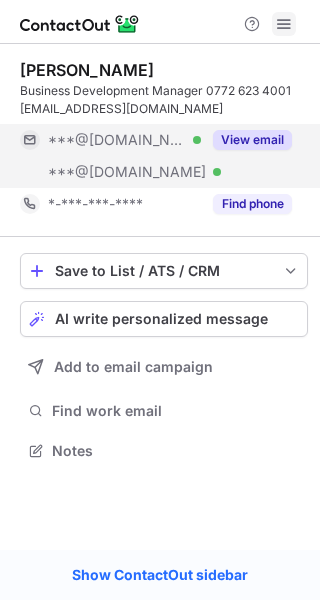 click at bounding box center (284, 24) 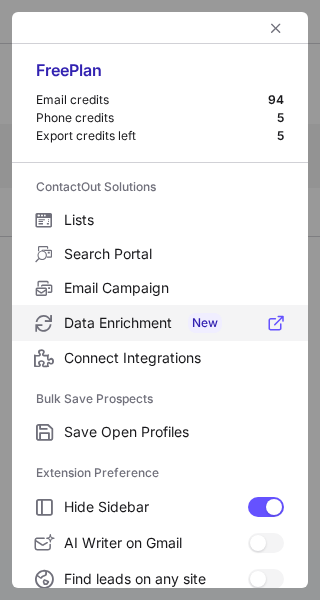 scroll, scrollTop: 232, scrollLeft: 0, axis: vertical 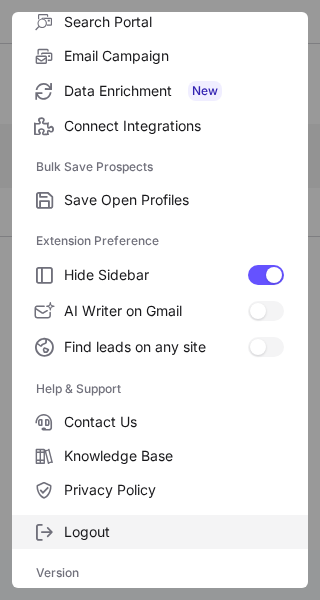 click on "Logout" at bounding box center [174, 532] 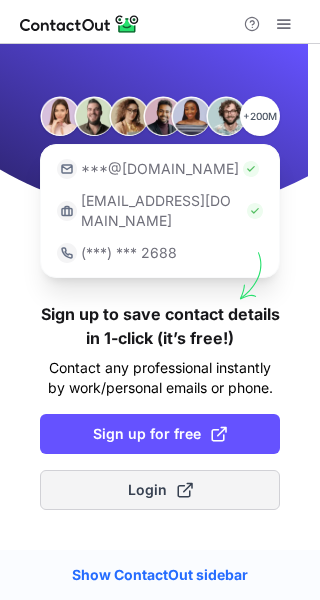 click on "Login" at bounding box center (160, 490) 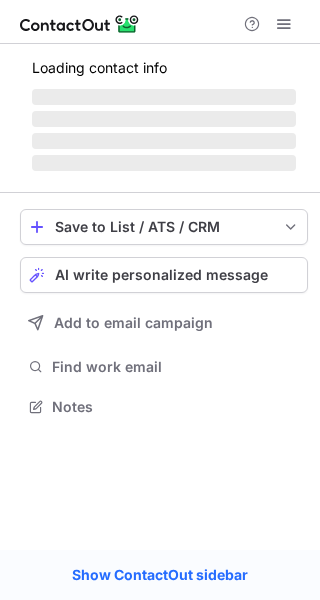 scroll, scrollTop: 0, scrollLeft: 0, axis: both 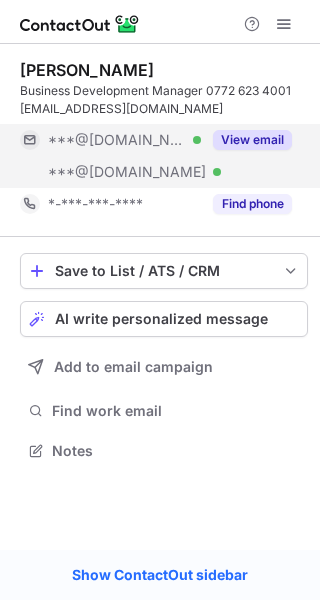 click on "View email" at bounding box center [252, 140] 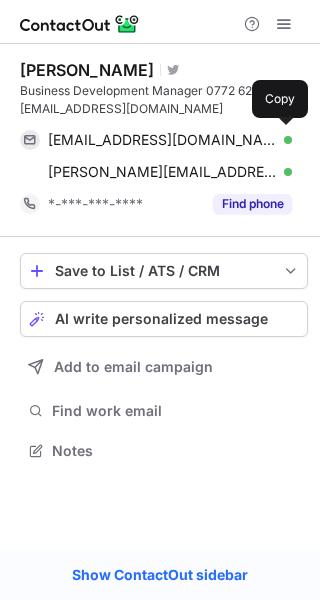 click on "hatemnasif1@gmail.com Verified" at bounding box center (170, 140) 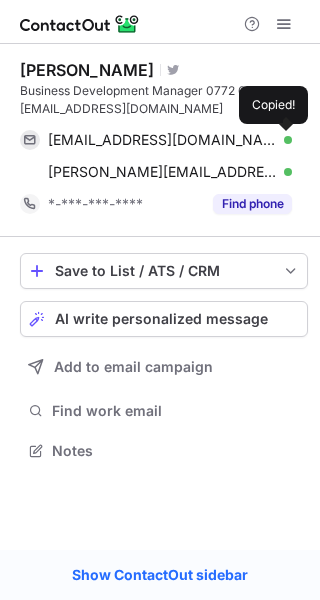 click on "hatemnasif1@gmail.com Verified" at bounding box center (170, 140) 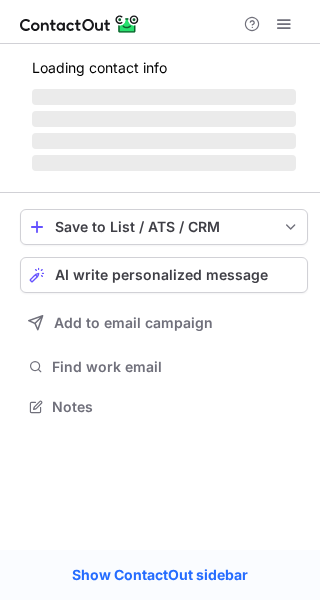 scroll, scrollTop: 0, scrollLeft: 0, axis: both 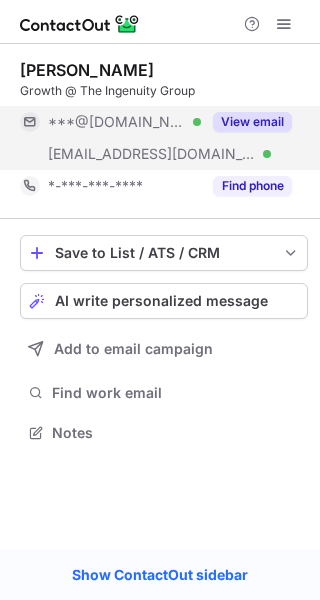 click on "View email" at bounding box center [252, 122] 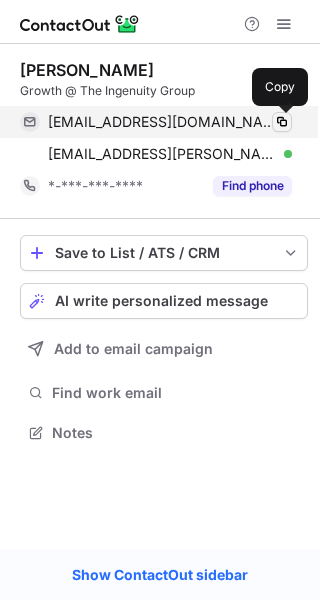 click at bounding box center (282, 122) 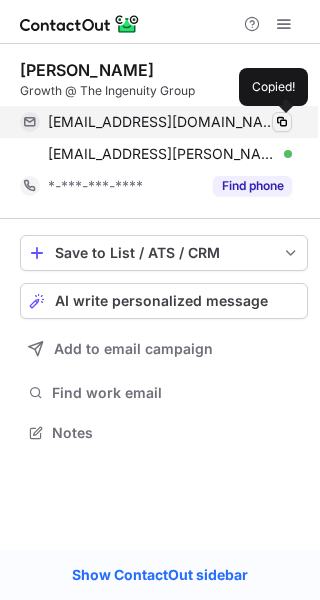 click at bounding box center [282, 122] 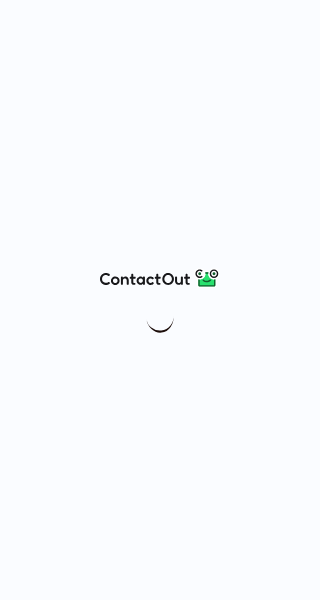 scroll, scrollTop: 0, scrollLeft: 0, axis: both 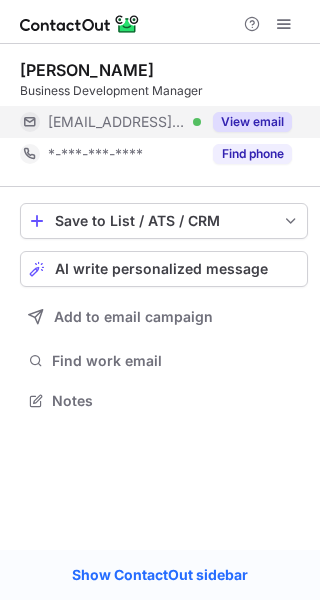 click on "View email" at bounding box center [252, 122] 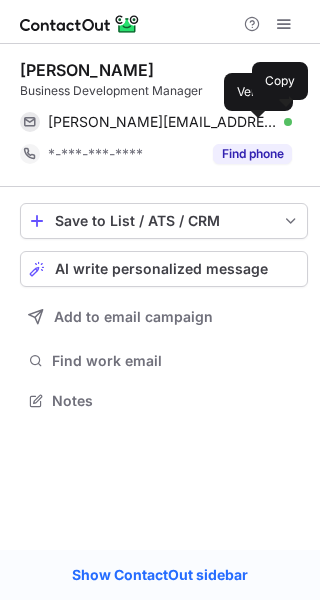 click at bounding box center [288, 122] 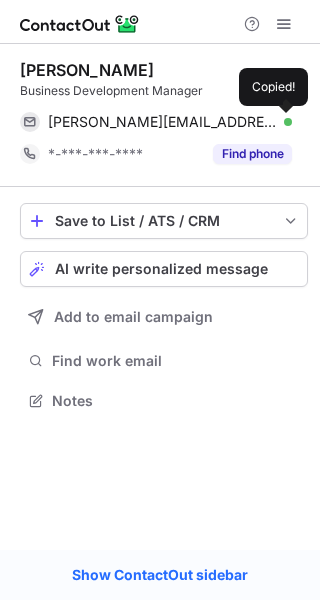 click at bounding box center (288, 122) 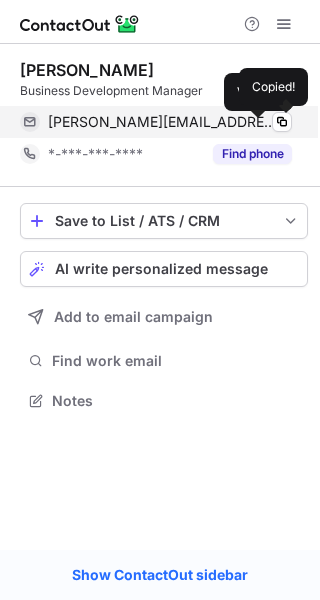 click at bounding box center (288, 122) 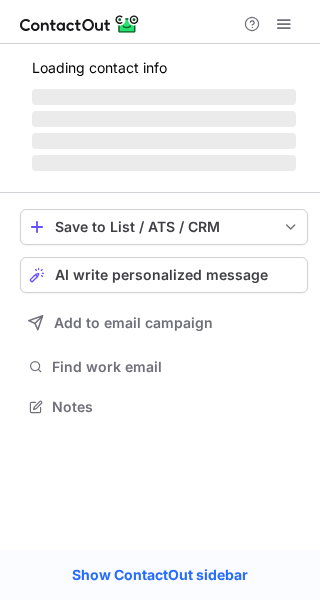 scroll, scrollTop: 0, scrollLeft: 0, axis: both 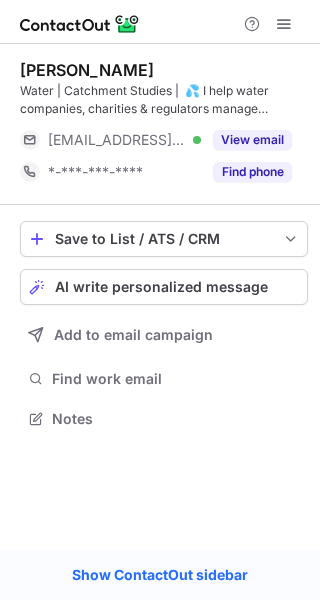 click on "Leo Ingvorsen" at bounding box center (87, 70) 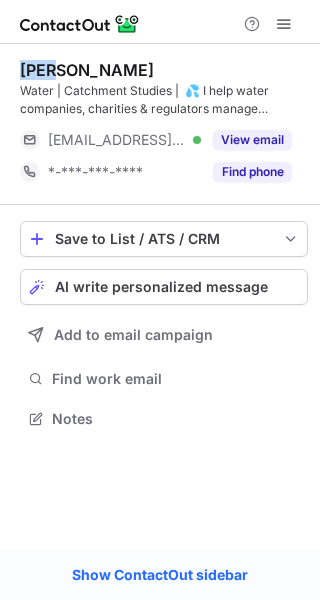 click on "Leo Ingvorsen" at bounding box center [87, 70] 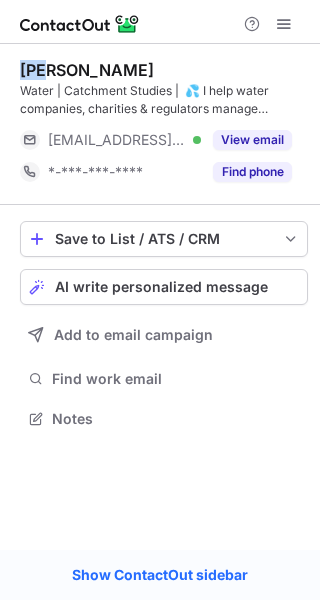 copy on "Leo" 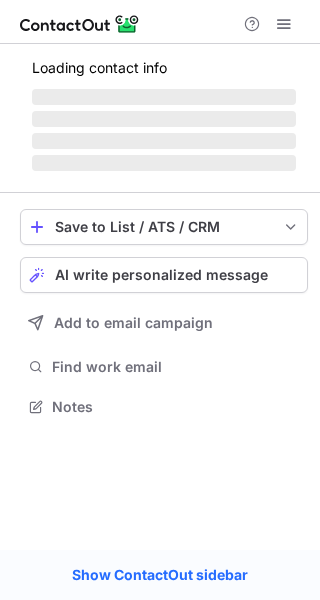 scroll, scrollTop: 0, scrollLeft: 0, axis: both 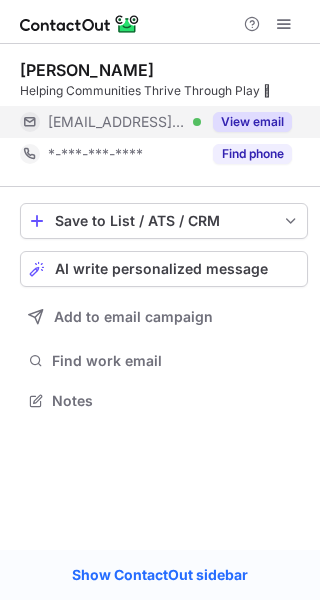 click on "View email" at bounding box center [252, 122] 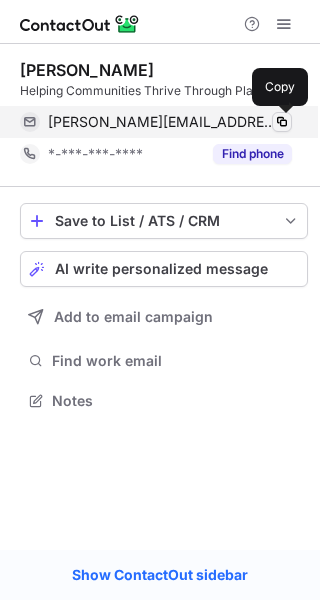 click at bounding box center [282, 122] 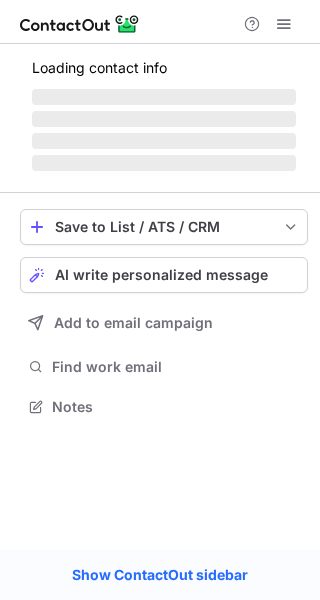scroll, scrollTop: 0, scrollLeft: 0, axis: both 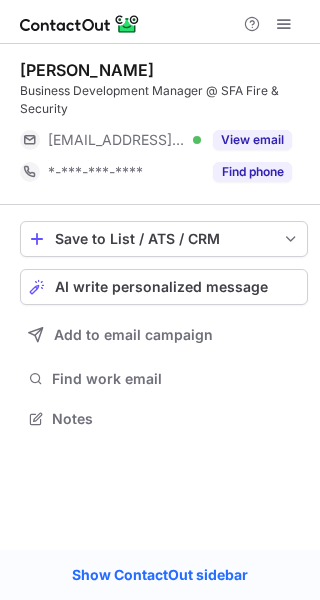click on "Matt Robinson" at bounding box center (87, 70) 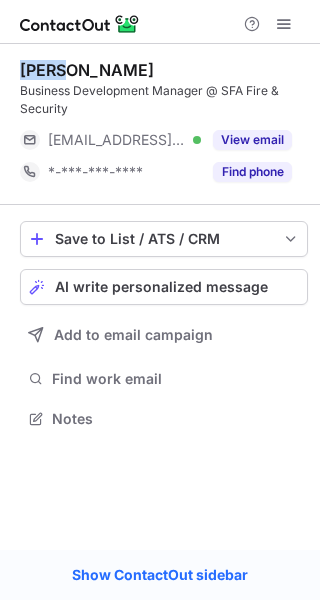 click on "Matt Robinson" at bounding box center (87, 70) 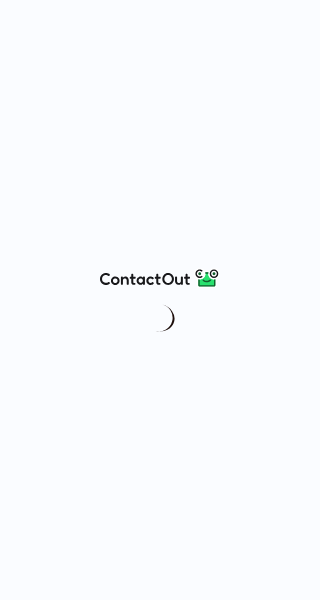 scroll, scrollTop: 0, scrollLeft: 0, axis: both 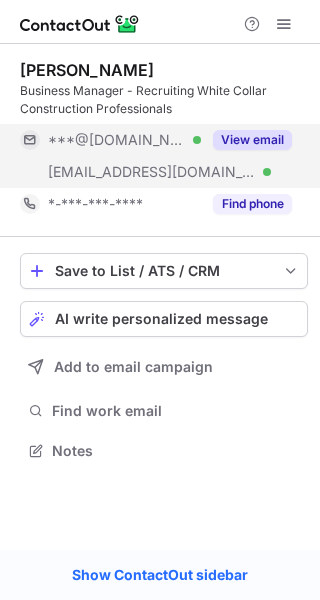 click on "***@damicor.com" at bounding box center (152, 172) 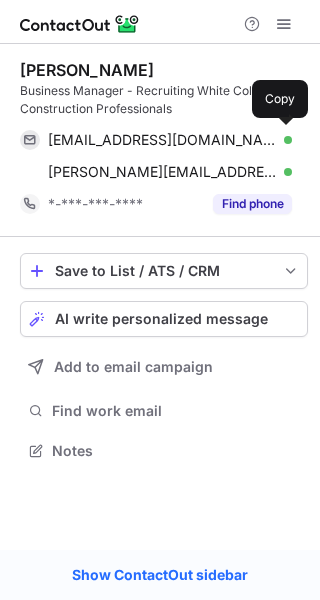 click on "lewis85murphy@gmail.com Verified" at bounding box center (170, 140) 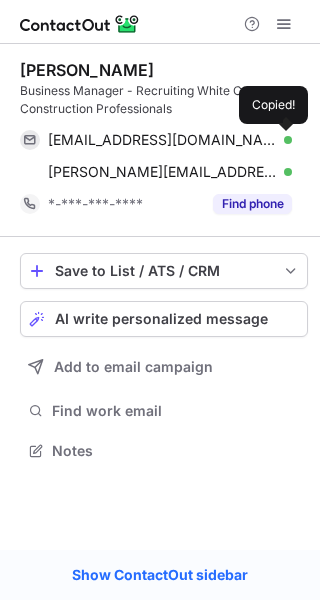 click on "lewis85murphy@gmail.com Verified" at bounding box center (170, 140) 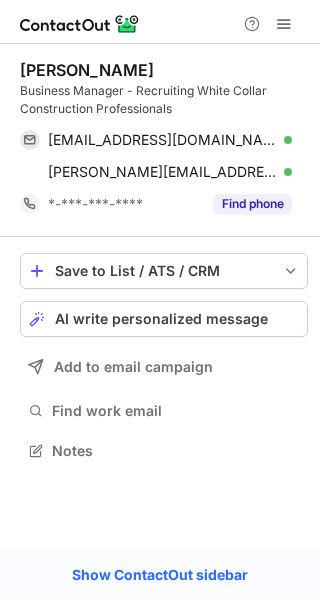 click on "lewis85murphy@gmail.com Verified" at bounding box center [170, 140] 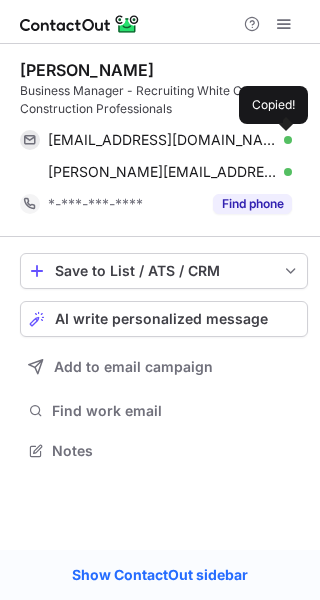 click on "lewis85murphy@gmail.com Verified" at bounding box center (170, 140) 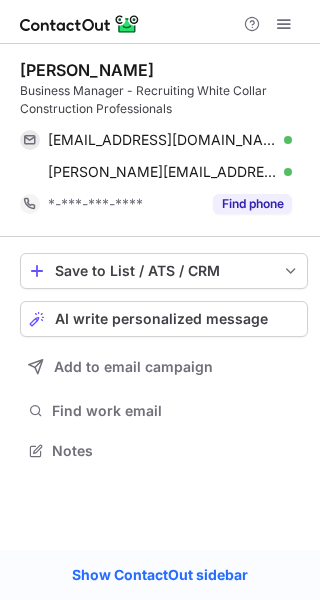 click on "Lewis Murphy" at bounding box center [87, 70] 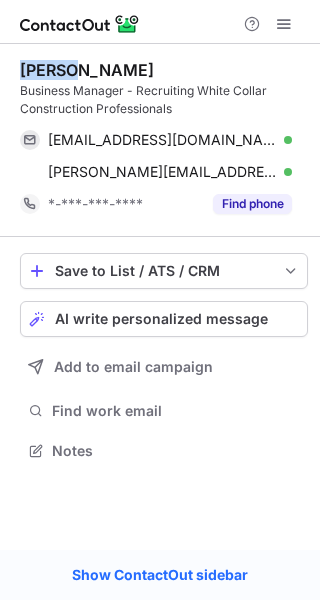 click on "Lewis Murphy" at bounding box center [87, 70] 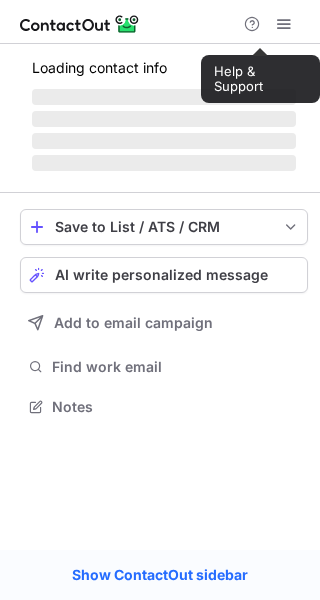scroll, scrollTop: 0, scrollLeft: 0, axis: both 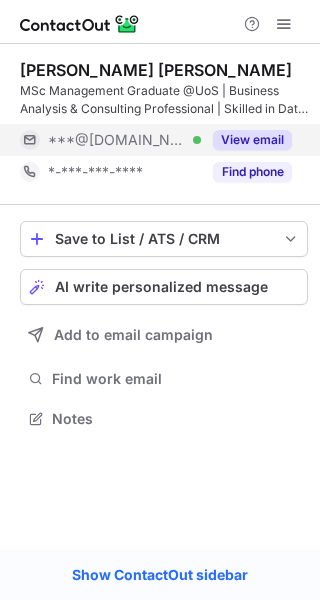 click on "View email" at bounding box center [252, 140] 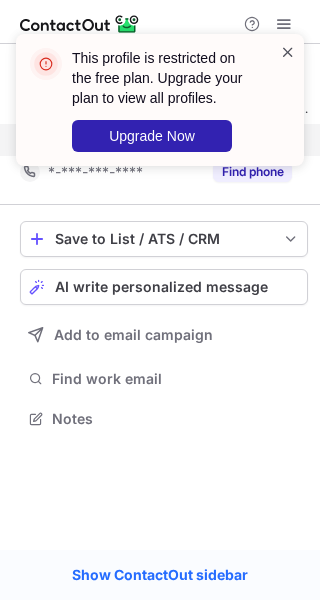 click at bounding box center [288, 52] 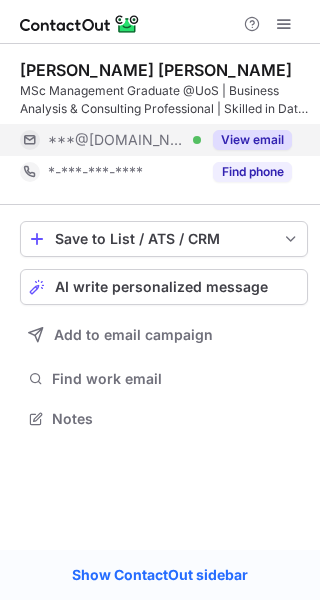 click at bounding box center [284, 24] 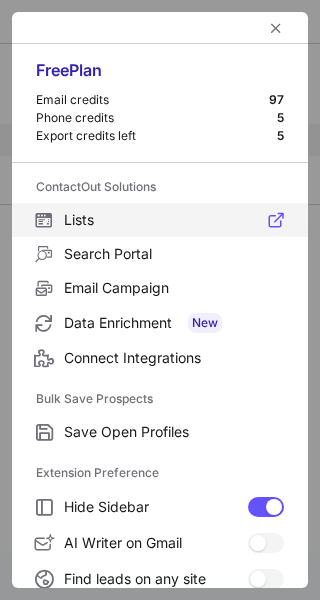 scroll, scrollTop: 232, scrollLeft: 0, axis: vertical 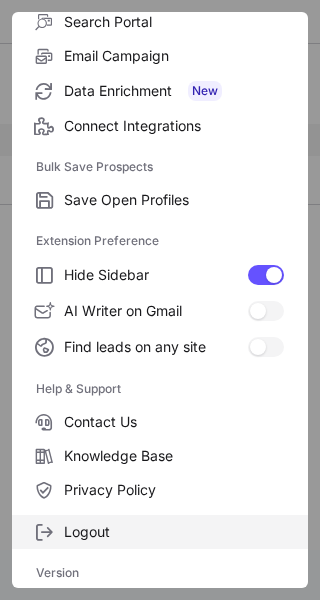 click on "Logout" at bounding box center (174, 532) 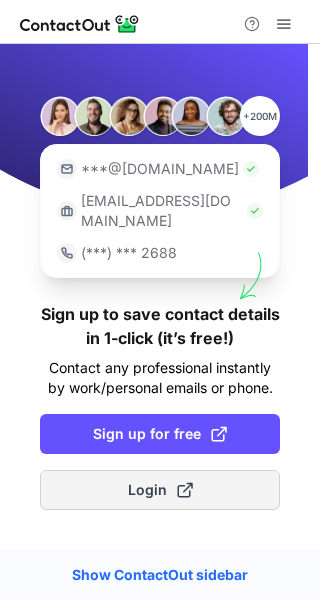 click on "Login" at bounding box center [160, 490] 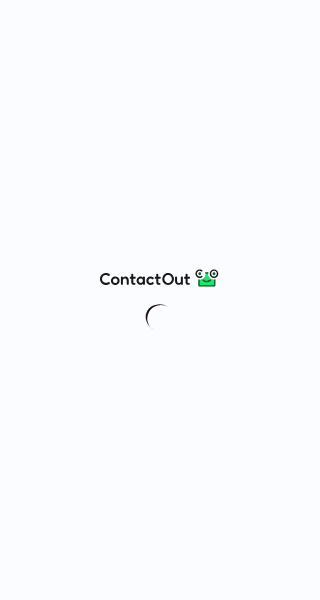 scroll, scrollTop: 0, scrollLeft: 0, axis: both 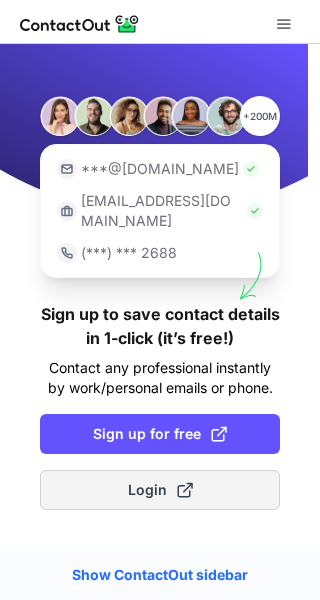 click on "Login" at bounding box center (160, 490) 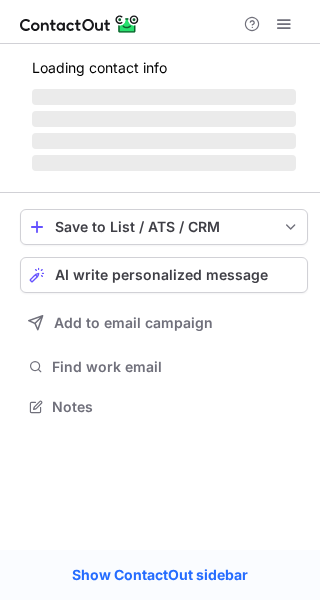 scroll, scrollTop: 0, scrollLeft: 0, axis: both 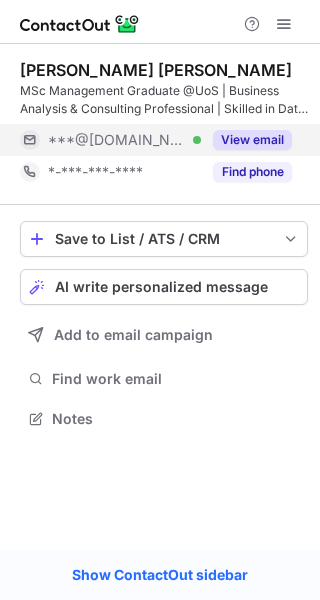 click on "View email" at bounding box center [246, 140] 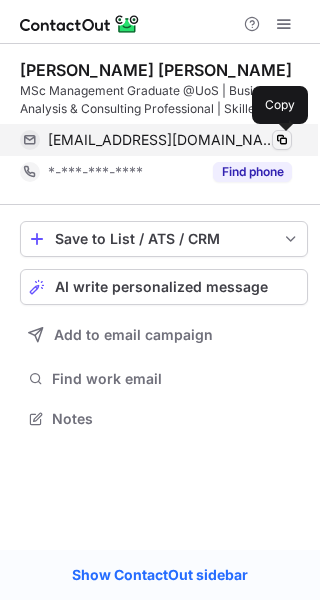 click at bounding box center [282, 140] 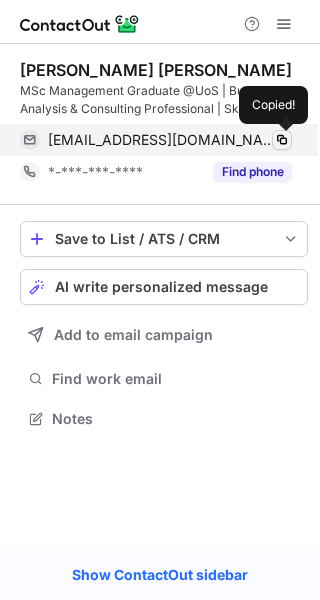 click at bounding box center (282, 140) 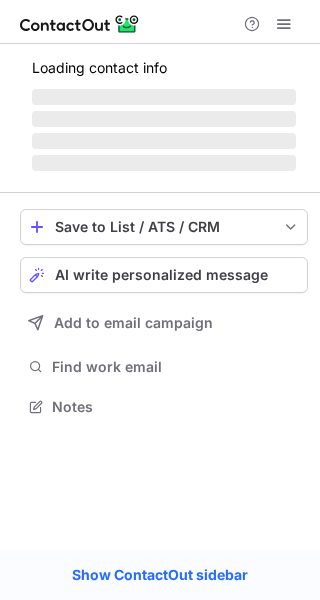 scroll, scrollTop: 0, scrollLeft: 0, axis: both 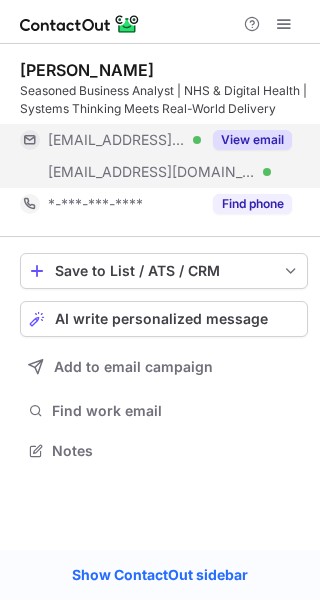click on "***@me.com Verified" at bounding box center [124, 140] 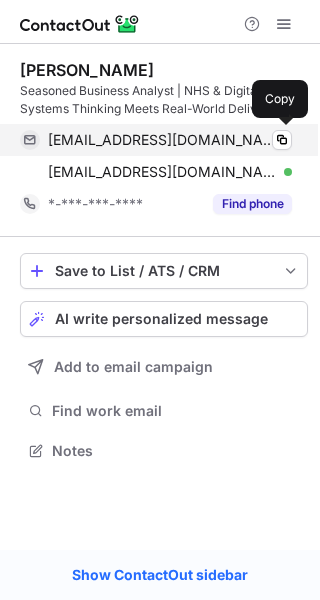 click on "claudineferguson@me.com Verified" at bounding box center (170, 140) 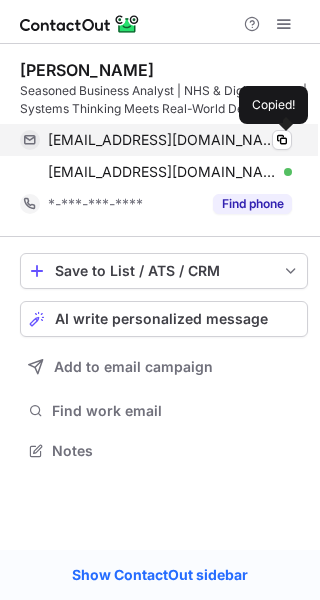 click on "claudineferguson@me.com Verified" at bounding box center (170, 140) 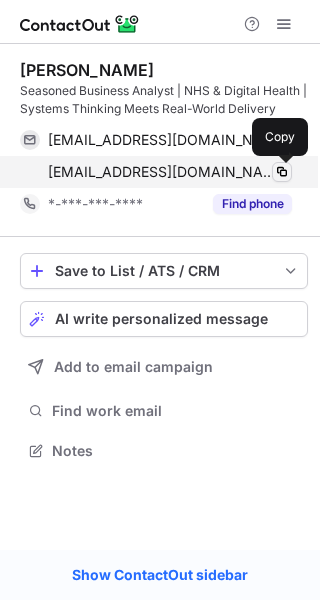 click at bounding box center (282, 172) 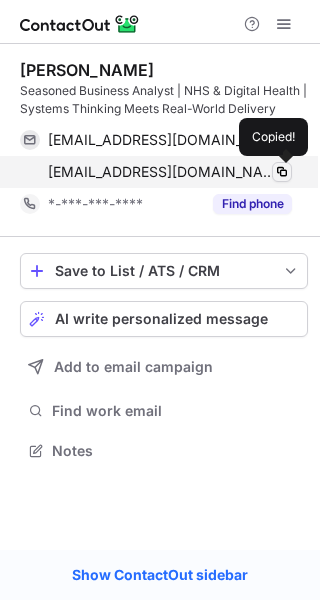 click at bounding box center [282, 172] 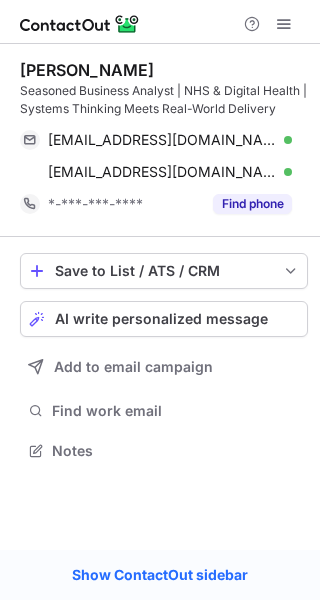 click on "Claudine Ferguson Seasoned Business Analyst | NHS & Digital Health | Systems Thinking Meets Real-World Delivery claudineferguson@me.com Verified Copy cferguson@jcare.org Verified Copy *-***-***-**** Find phone" at bounding box center [164, 140] 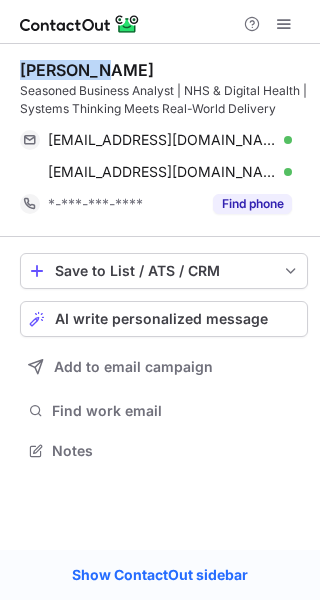 click on "Claudine Ferguson Seasoned Business Analyst | NHS & Digital Health | Systems Thinking Meets Real-World Delivery claudineferguson@me.com Verified Copy cferguson@jcare.org Verified Copy *-***-***-**** Find phone" at bounding box center [164, 140] 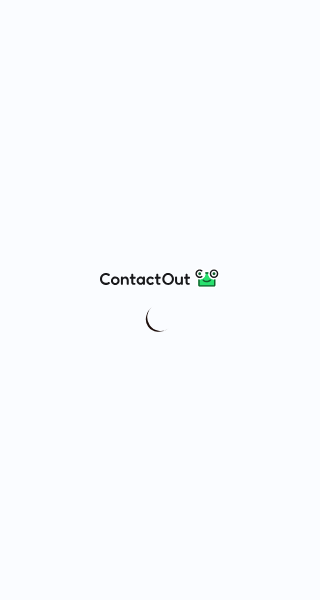 scroll, scrollTop: 0, scrollLeft: 0, axis: both 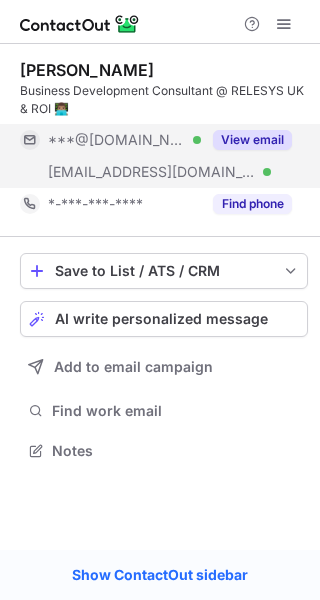 click on "View email" at bounding box center [246, 140] 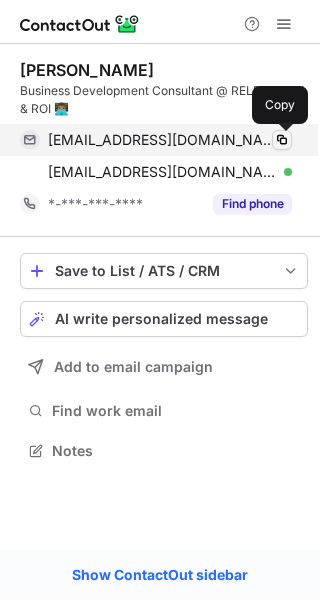 click at bounding box center (282, 140) 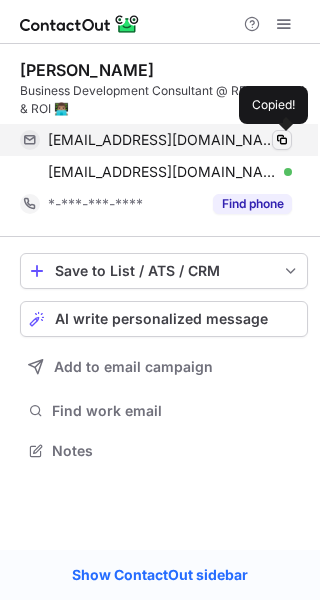 click at bounding box center (282, 140) 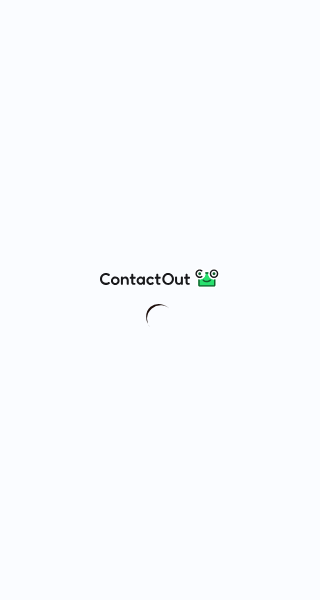 scroll, scrollTop: 0, scrollLeft: 0, axis: both 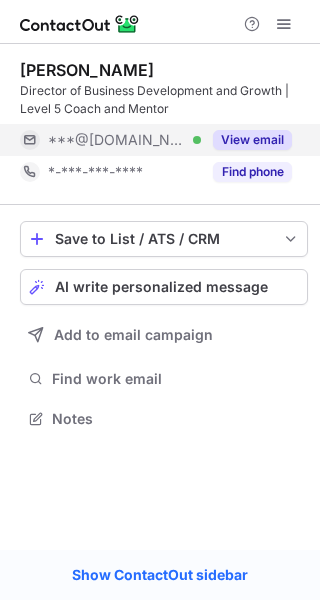 click on "View email" at bounding box center [246, 140] 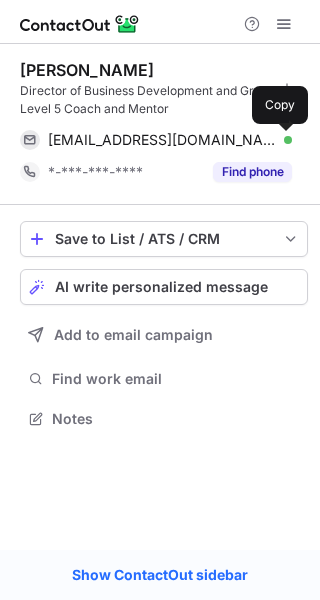 click at bounding box center (282, 140) 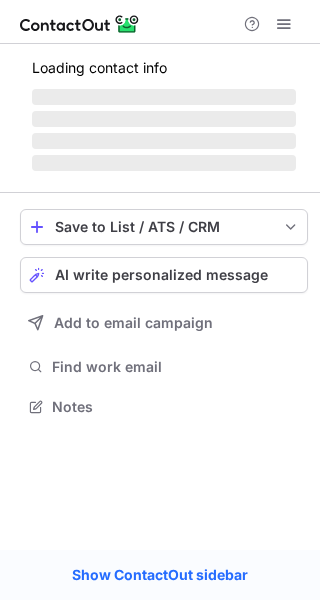 scroll, scrollTop: 0, scrollLeft: 0, axis: both 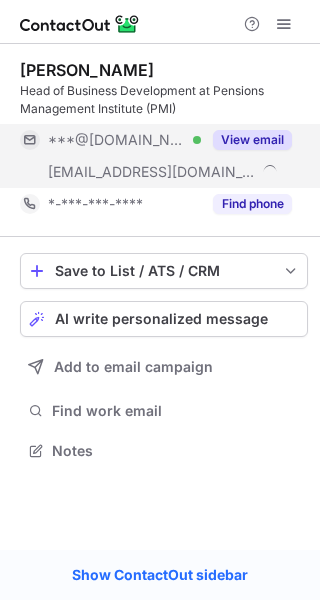 click on "View email" at bounding box center [252, 140] 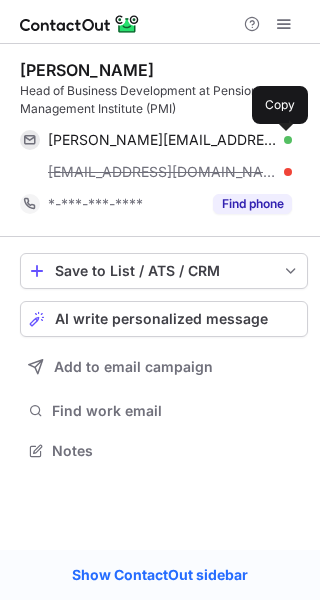 click at bounding box center [282, 140] 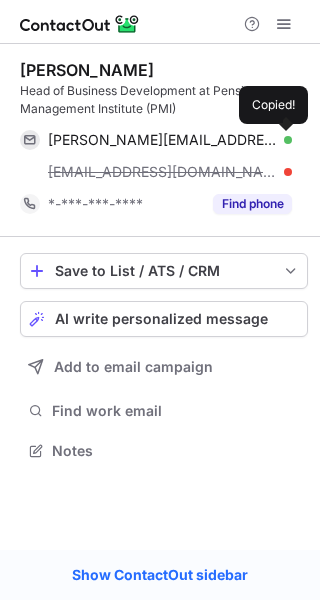 click at bounding box center (282, 140) 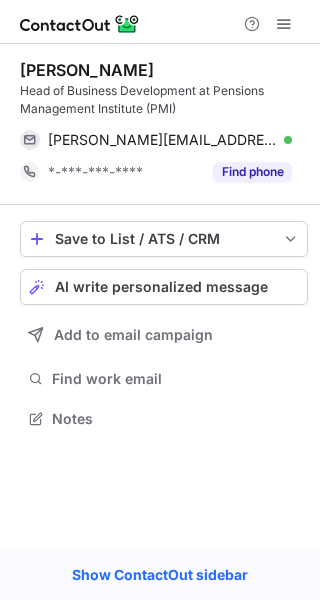 scroll, scrollTop: 404, scrollLeft: 320, axis: both 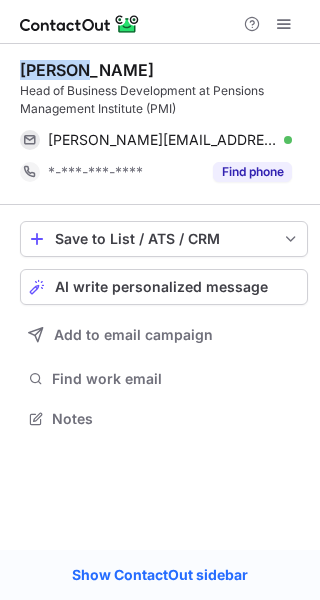 click on "[PERSON_NAME]" at bounding box center [87, 70] 